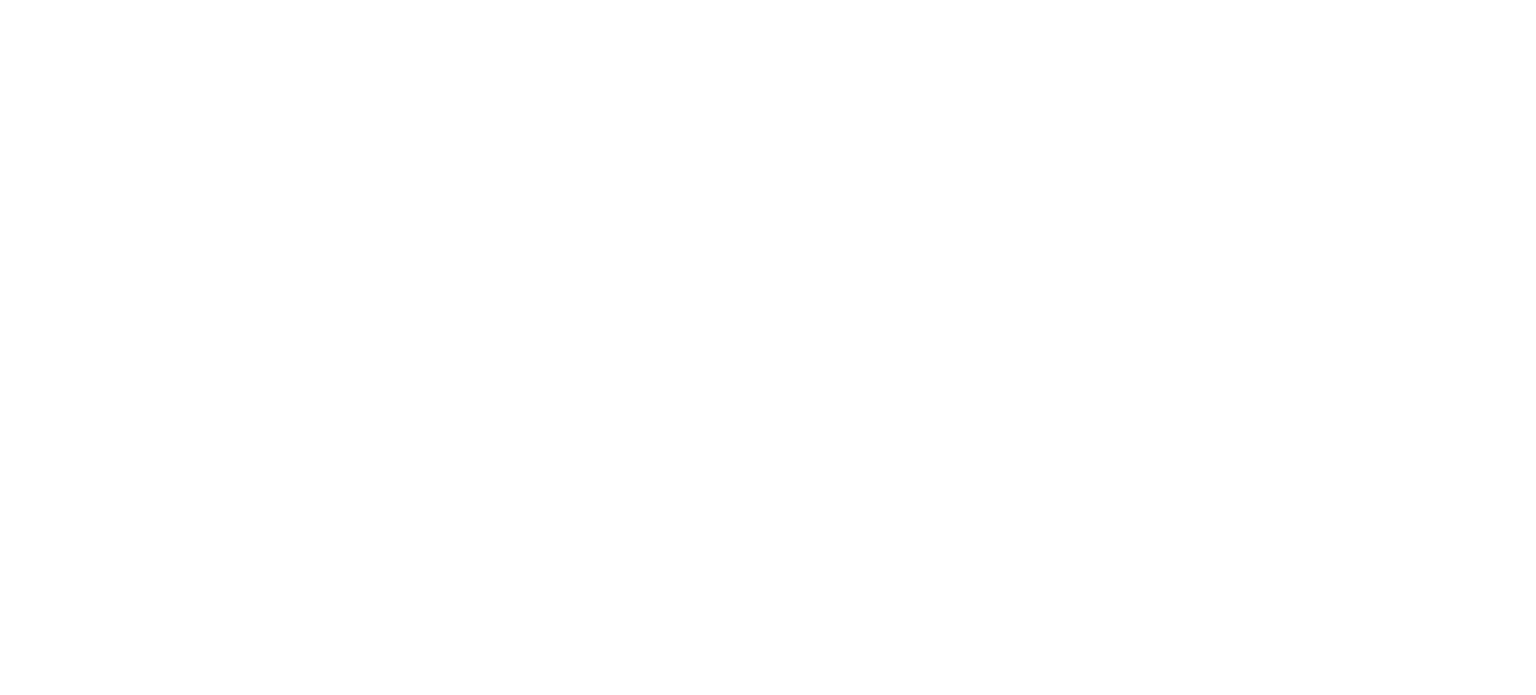 scroll, scrollTop: 0, scrollLeft: 0, axis: both 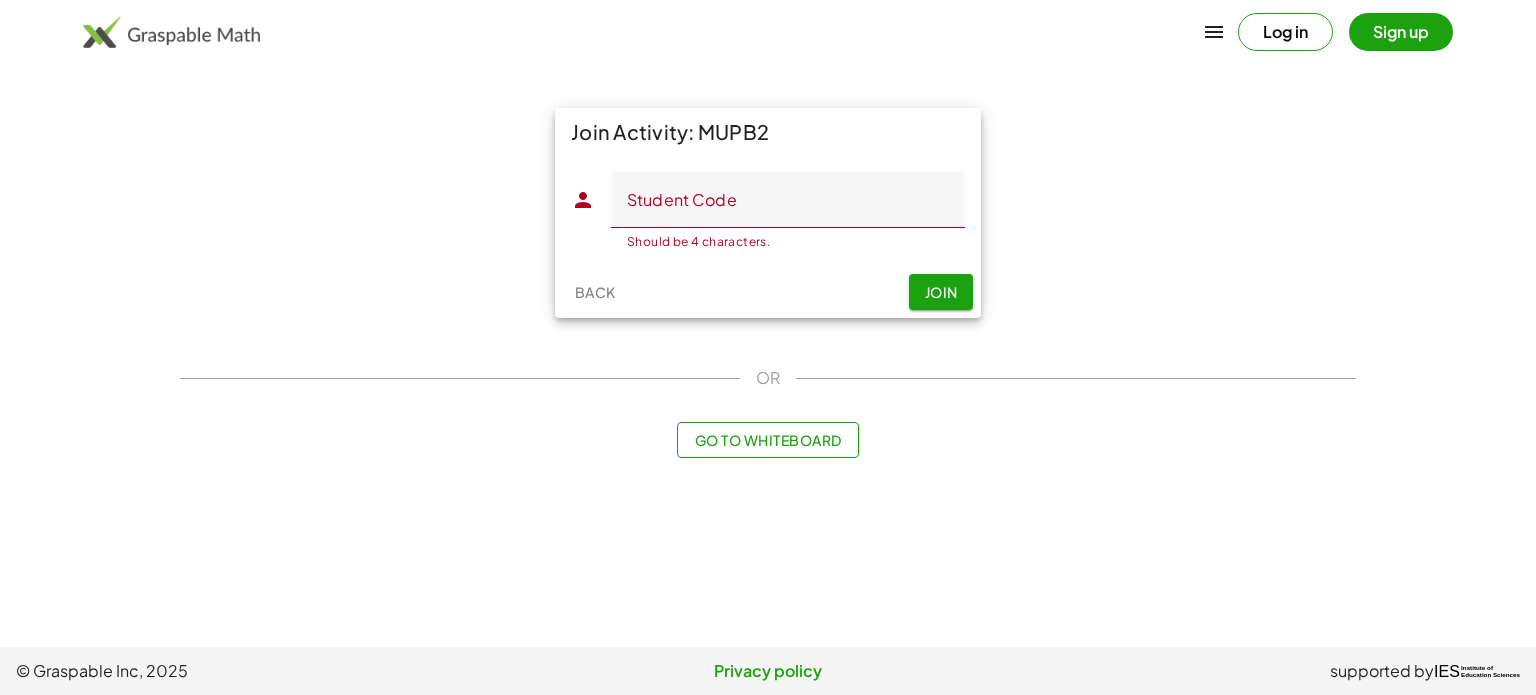 click on "Should be 4 characters. 0 / 4" at bounding box center [788, 239] 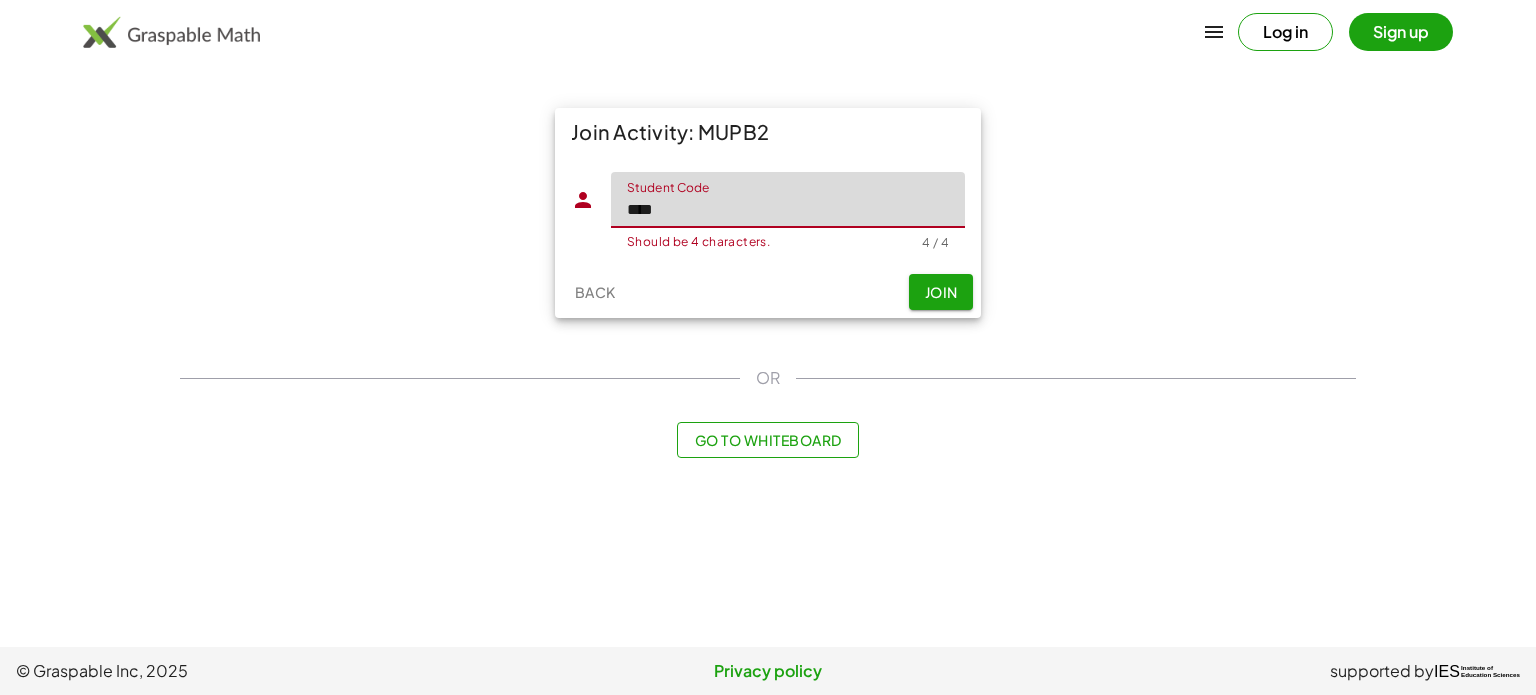 type on "****" 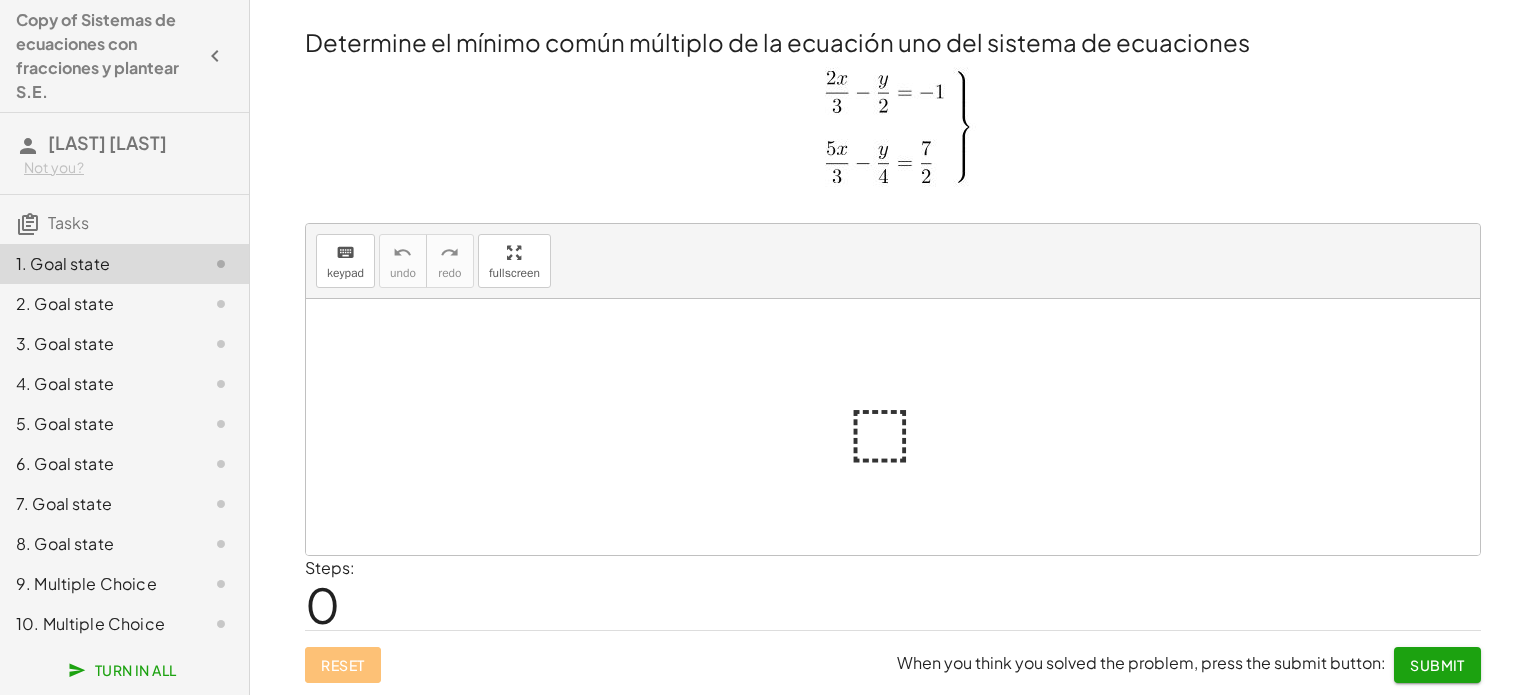 click on "2. Goal state" 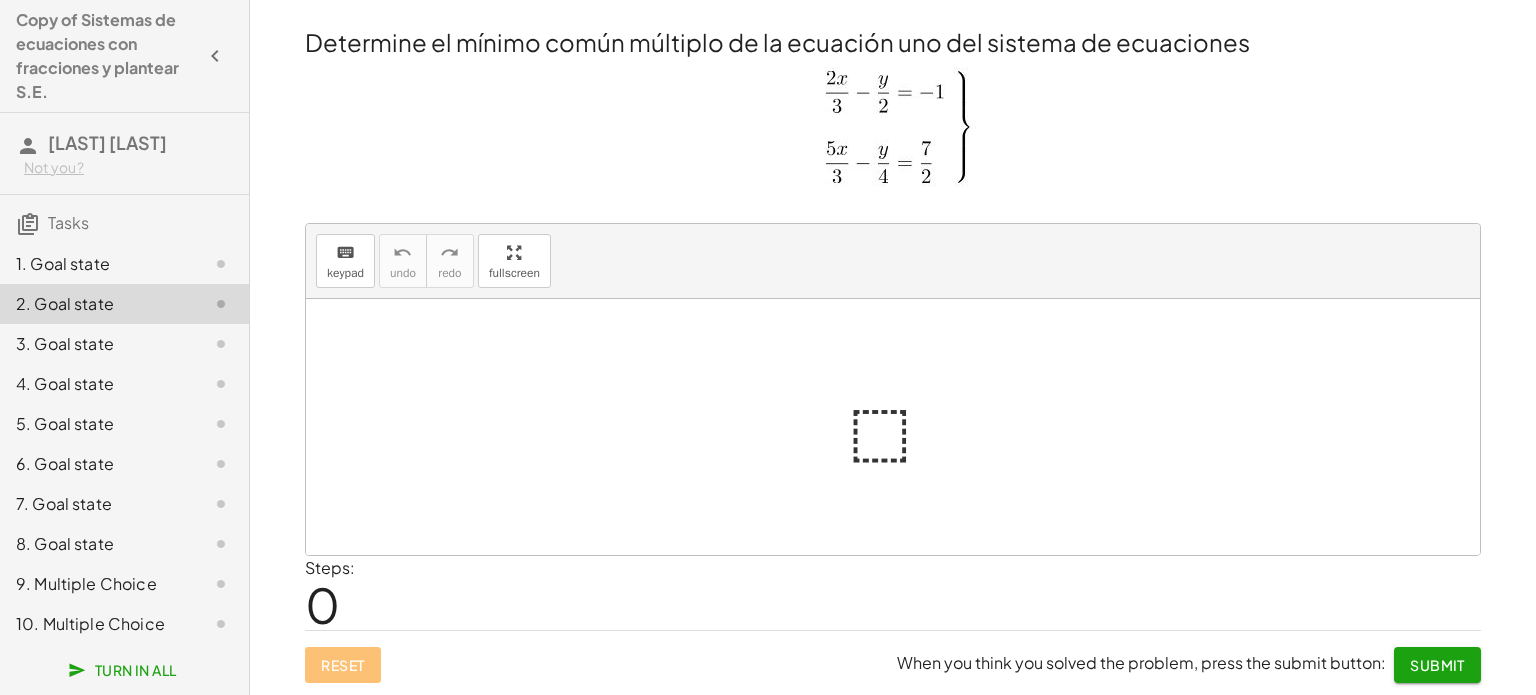 click on "3. Goal state" 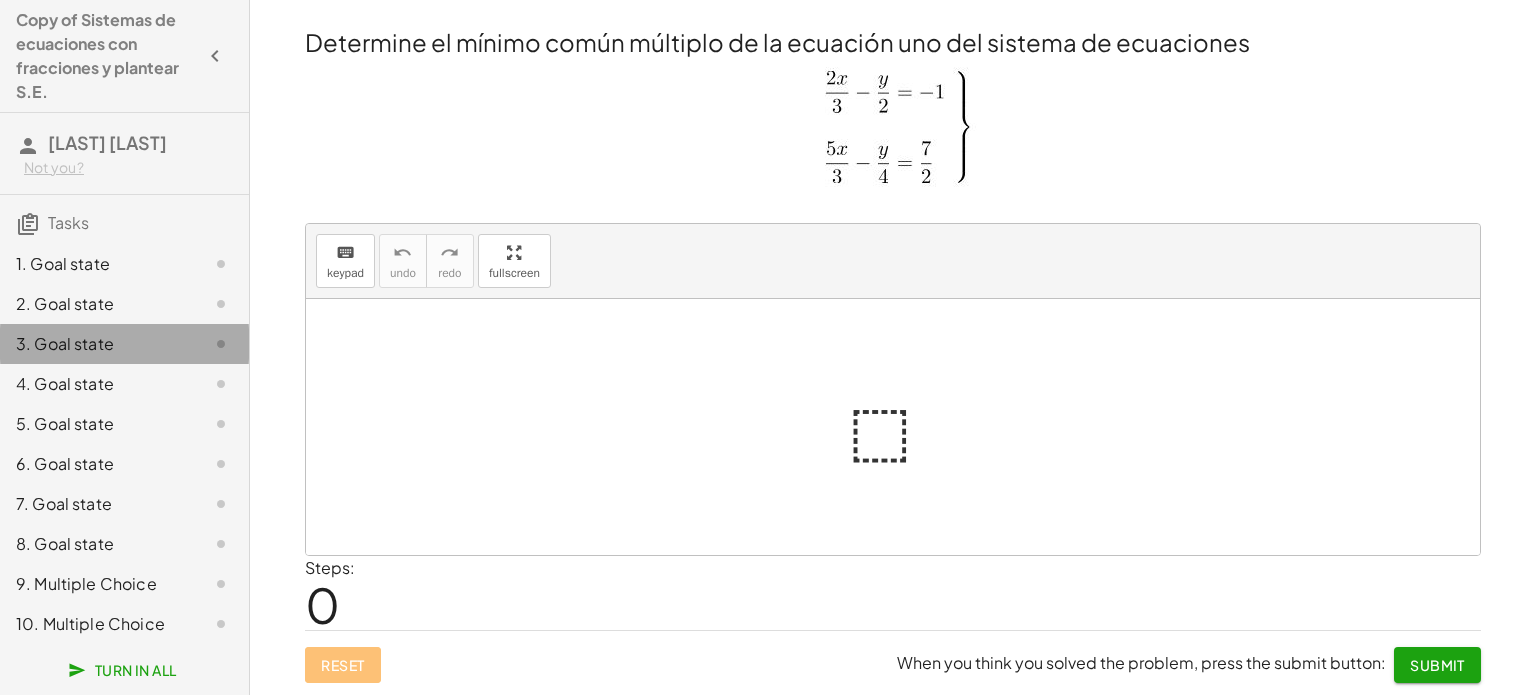 click on "3. Goal state" 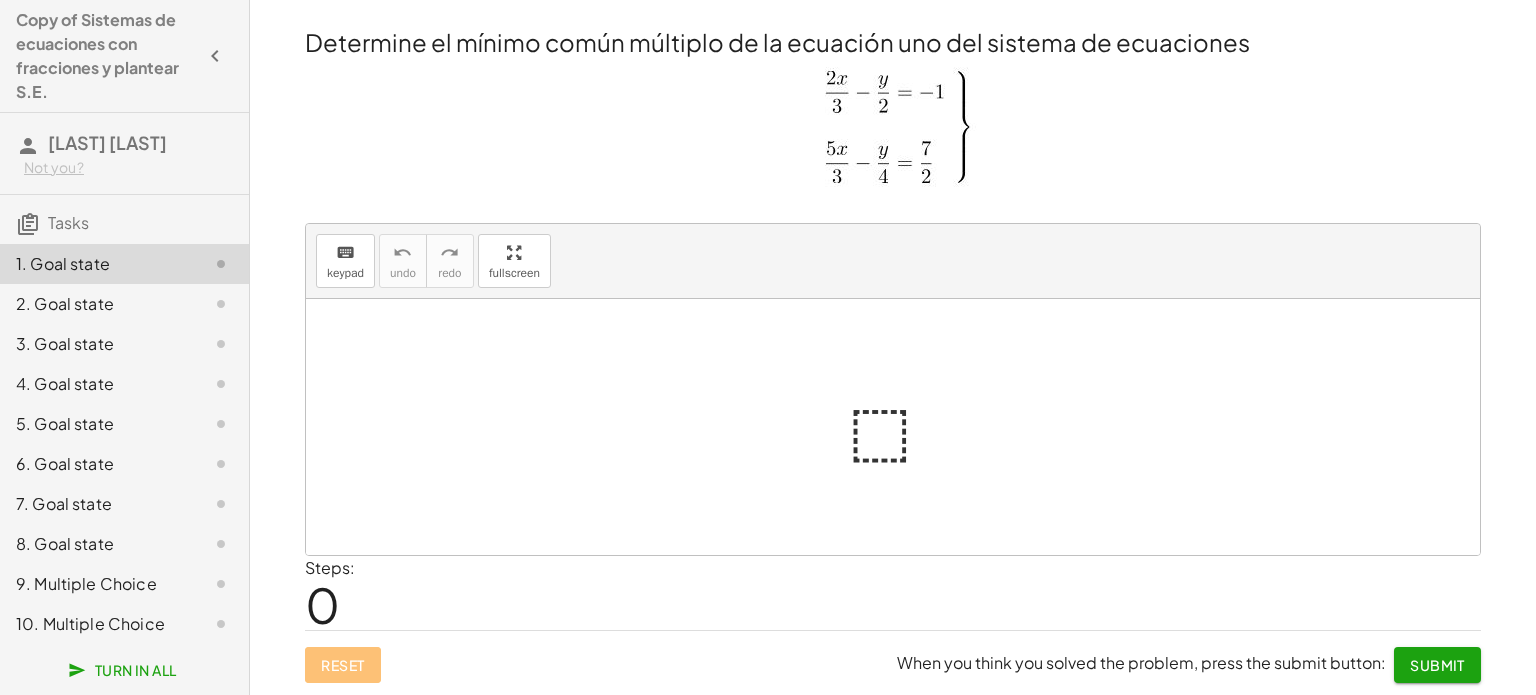 click 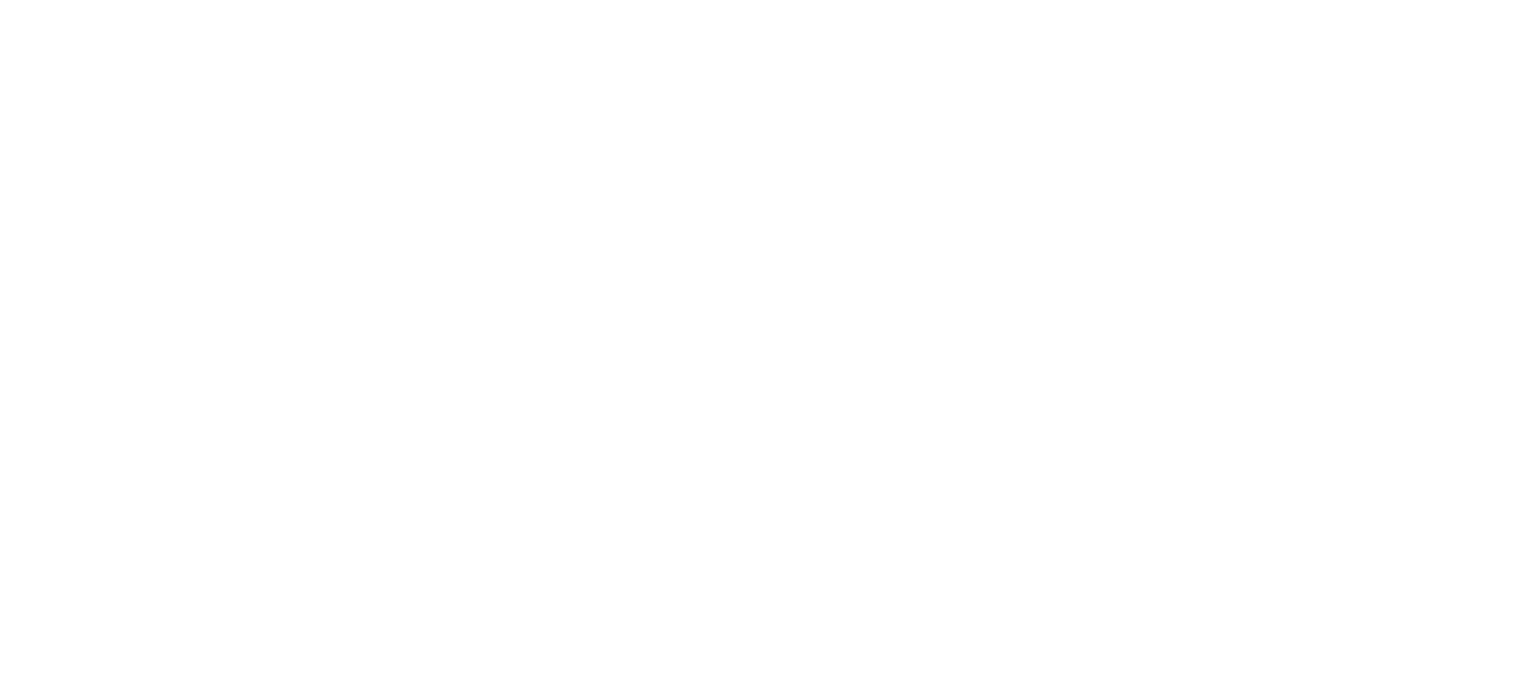 scroll, scrollTop: 0, scrollLeft: 0, axis: both 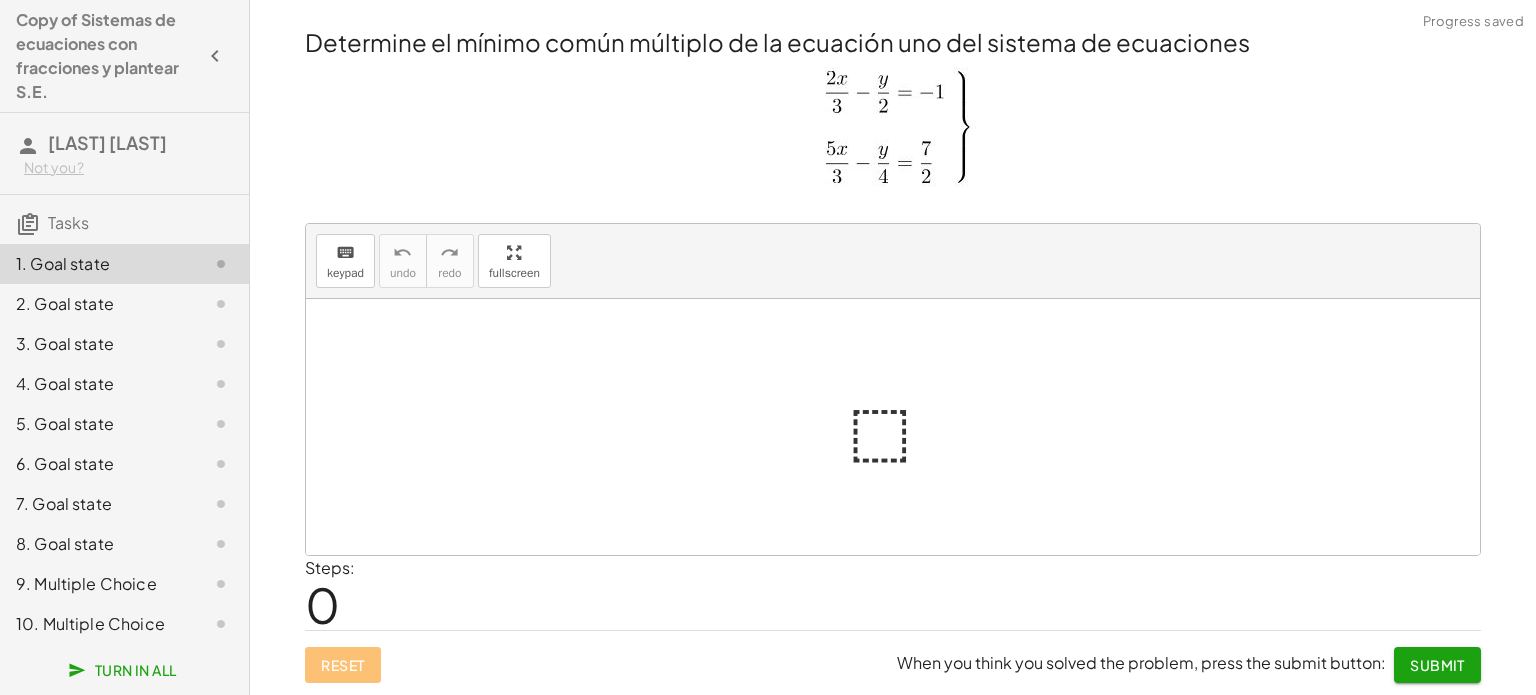 click at bounding box center (901, 427) 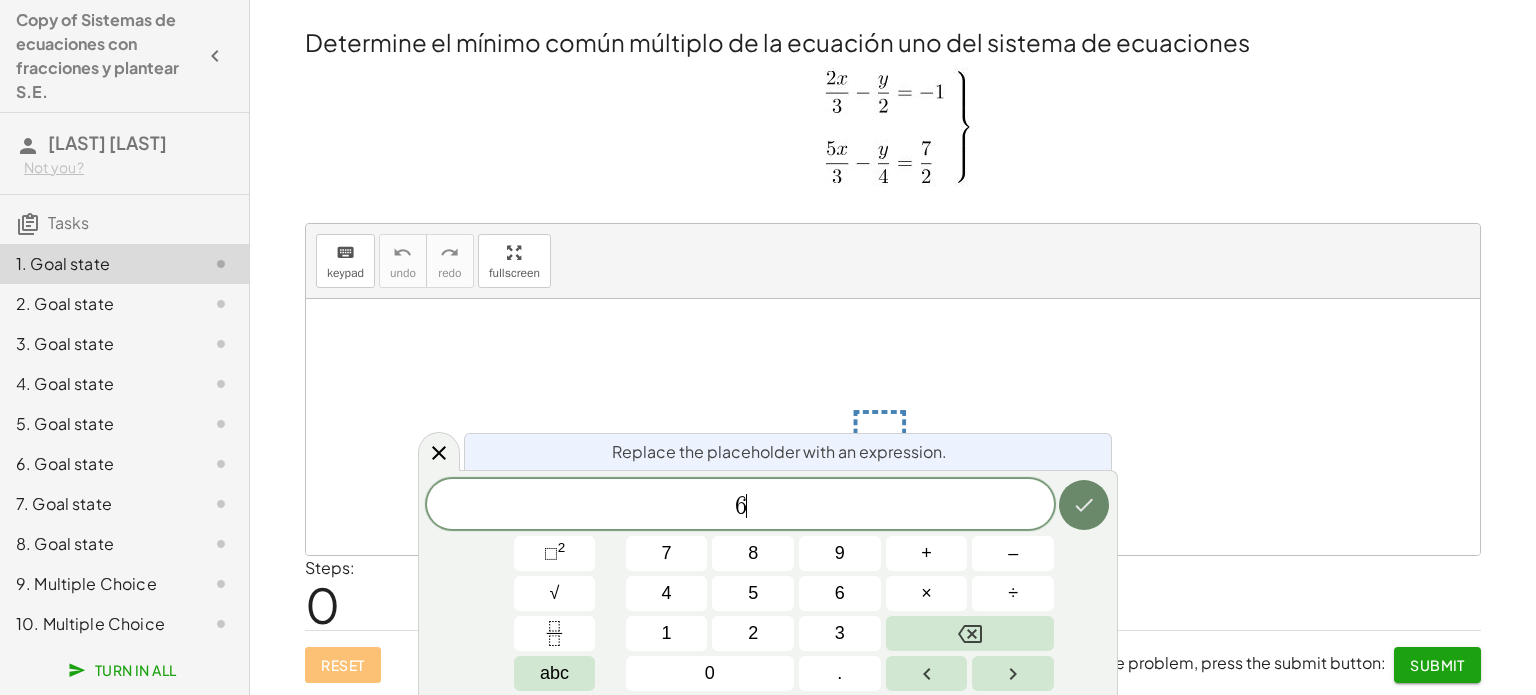 click 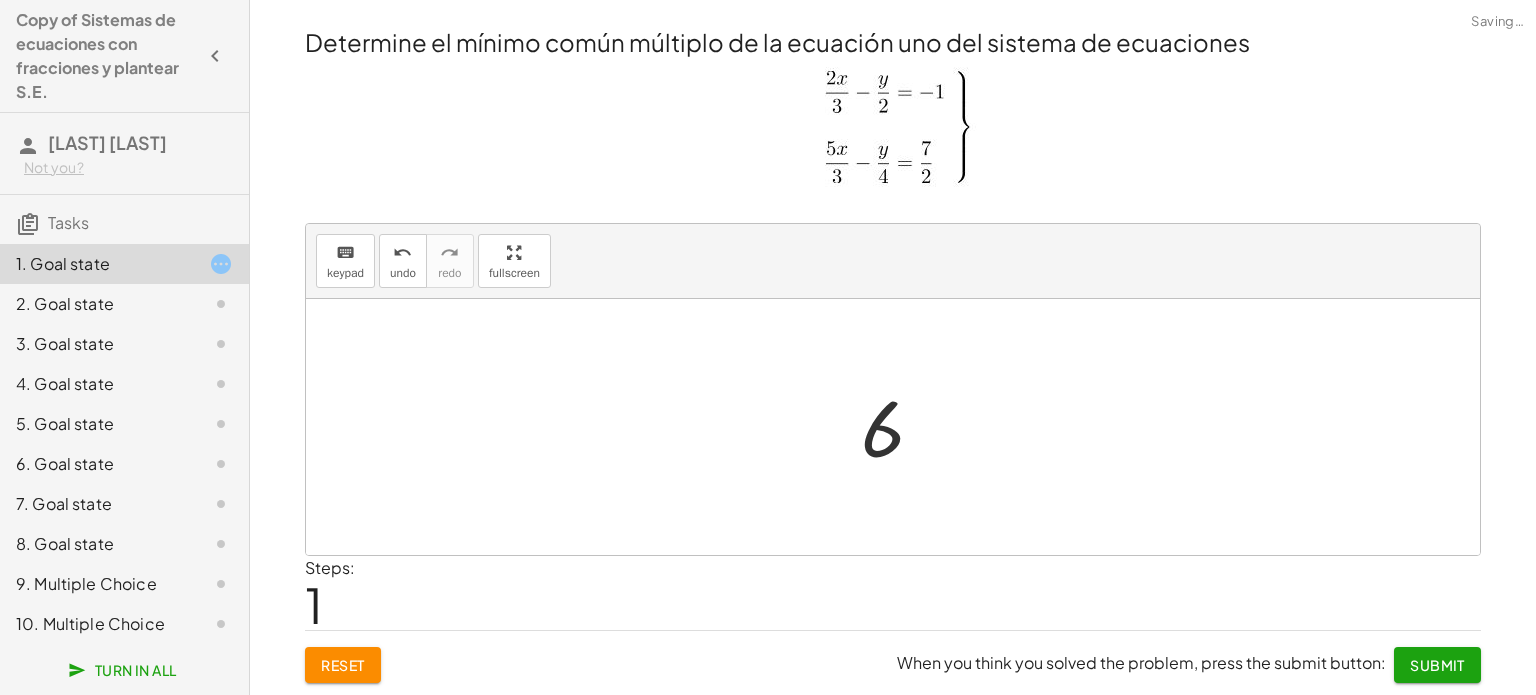 click on "Submit" 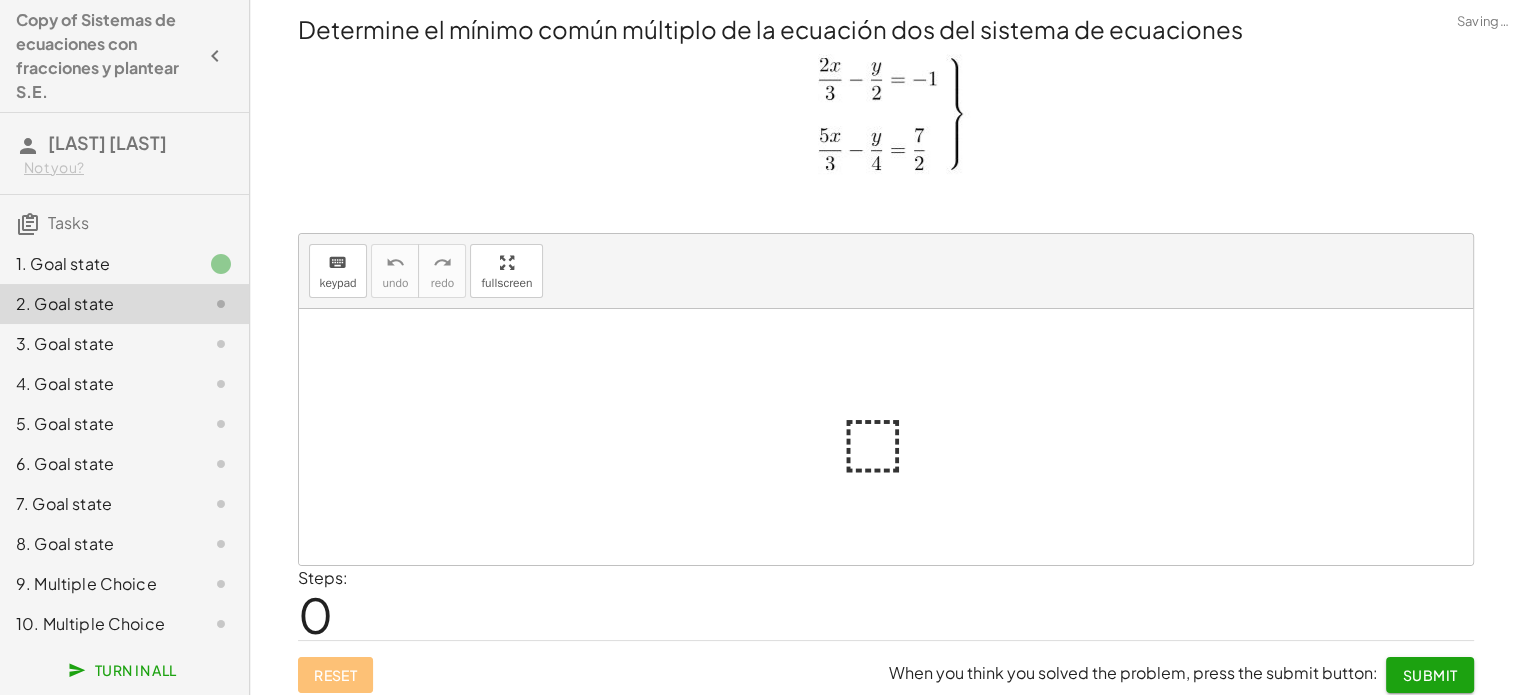 click at bounding box center (894, 437) 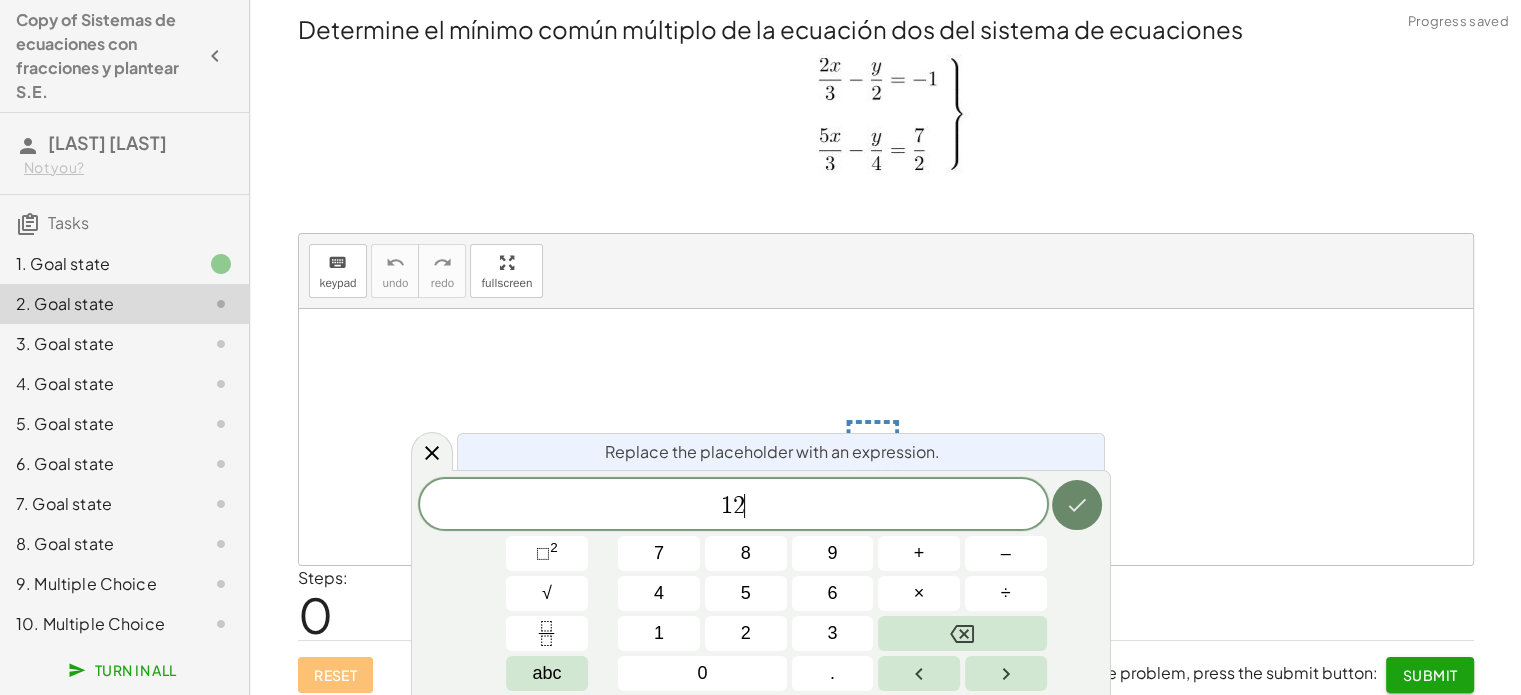 click at bounding box center [1077, 505] 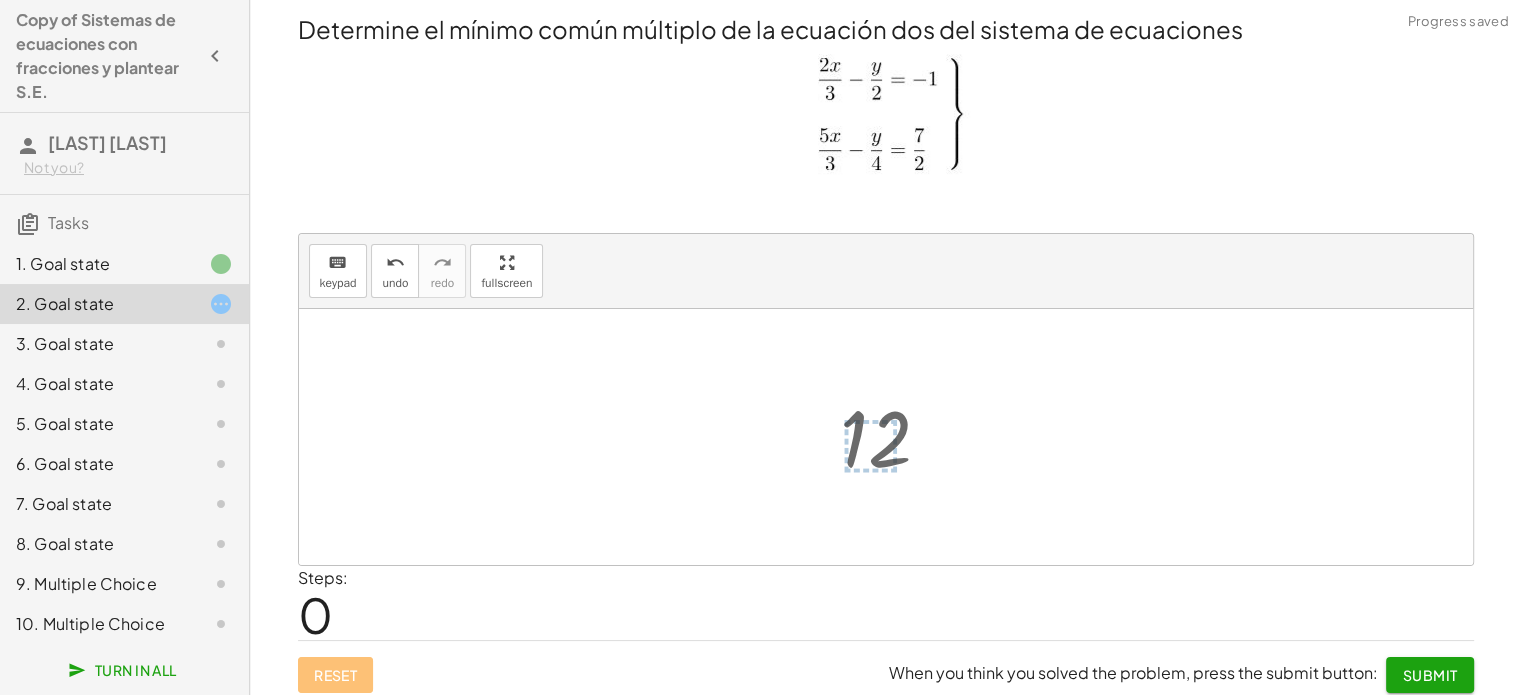 scroll, scrollTop: 8, scrollLeft: 0, axis: vertical 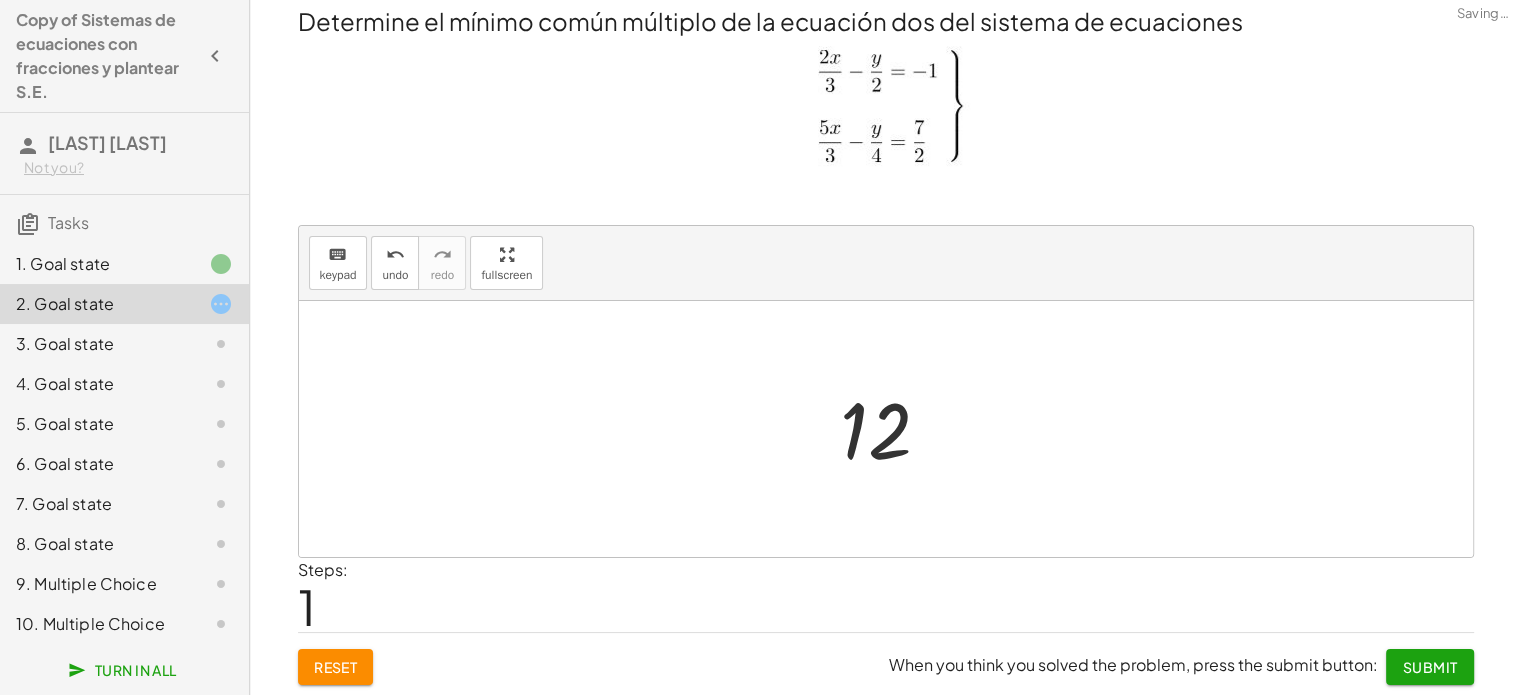 click on "Submit" 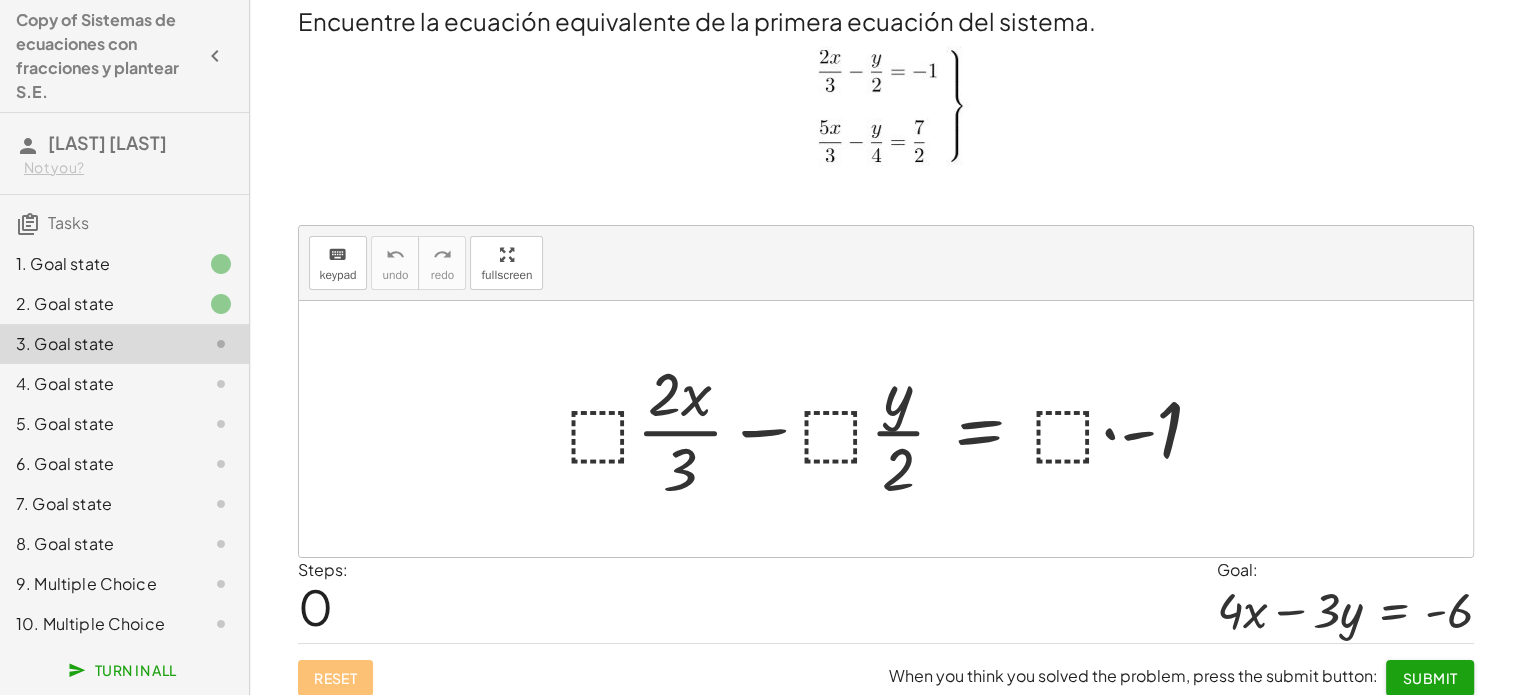 click at bounding box center [893, 429] 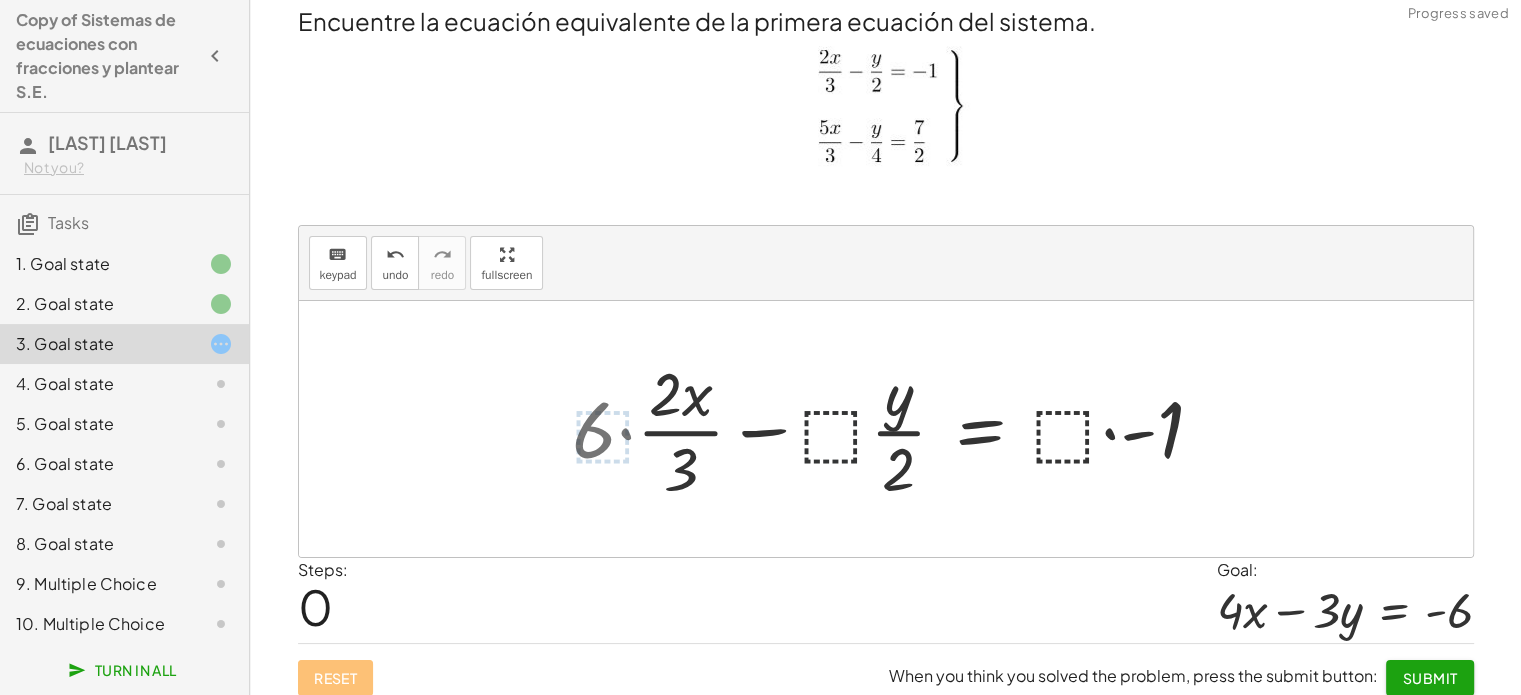 click at bounding box center [896, 429] 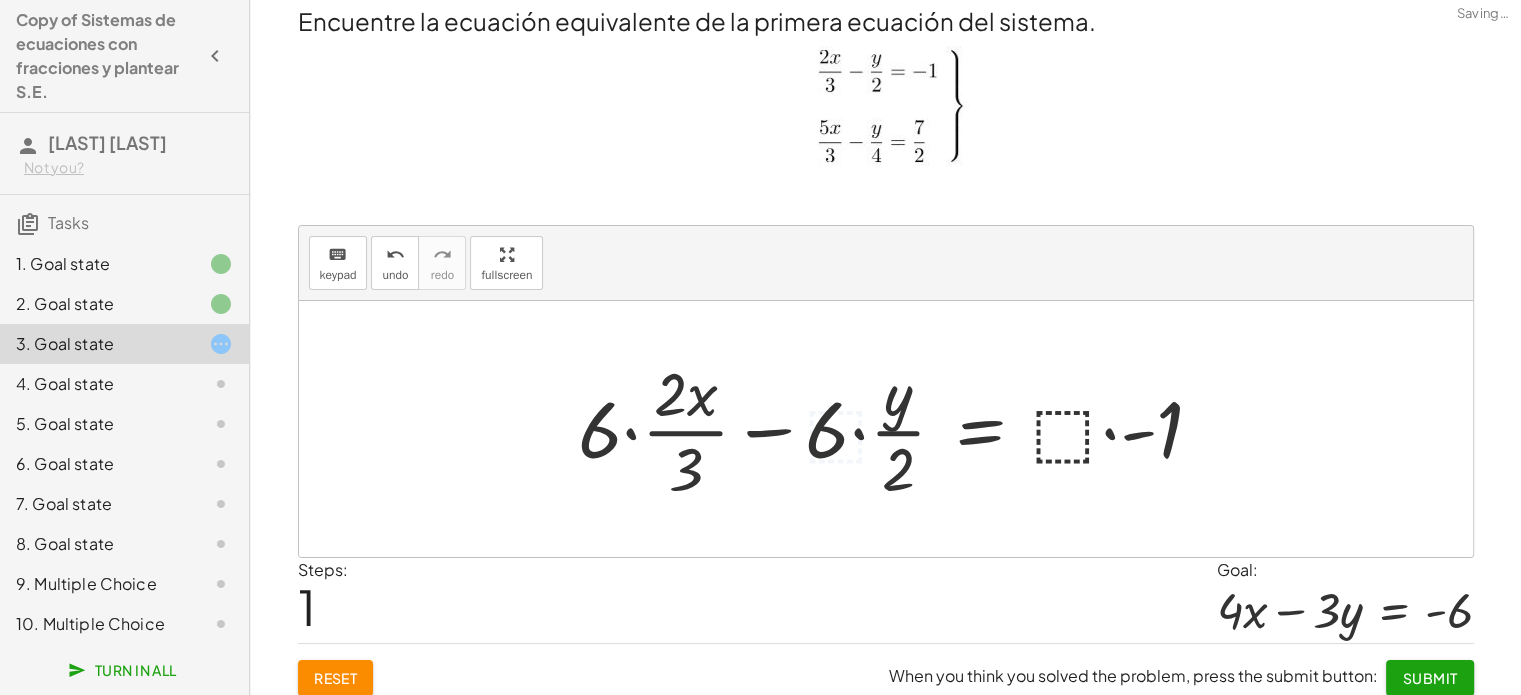click at bounding box center [898, 429] 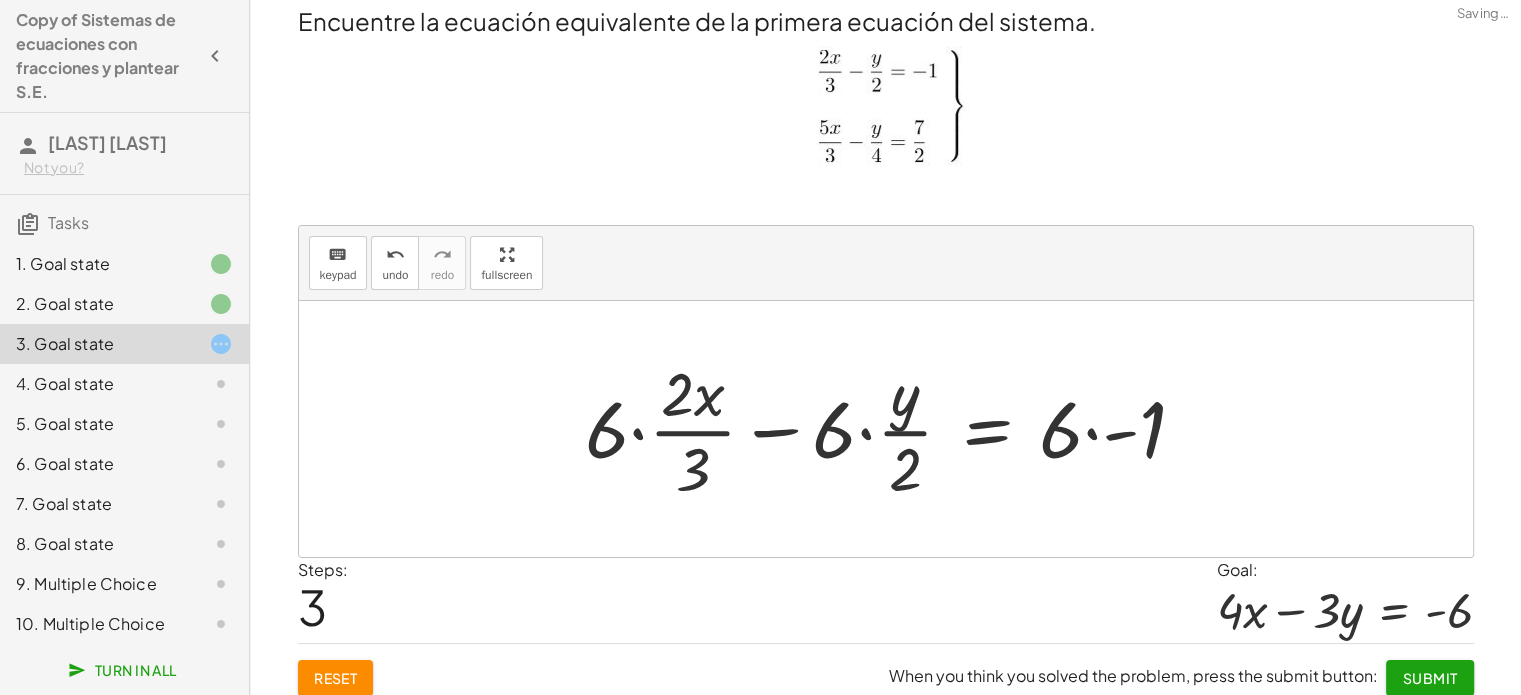 click on "Submit" at bounding box center [1429, 678] 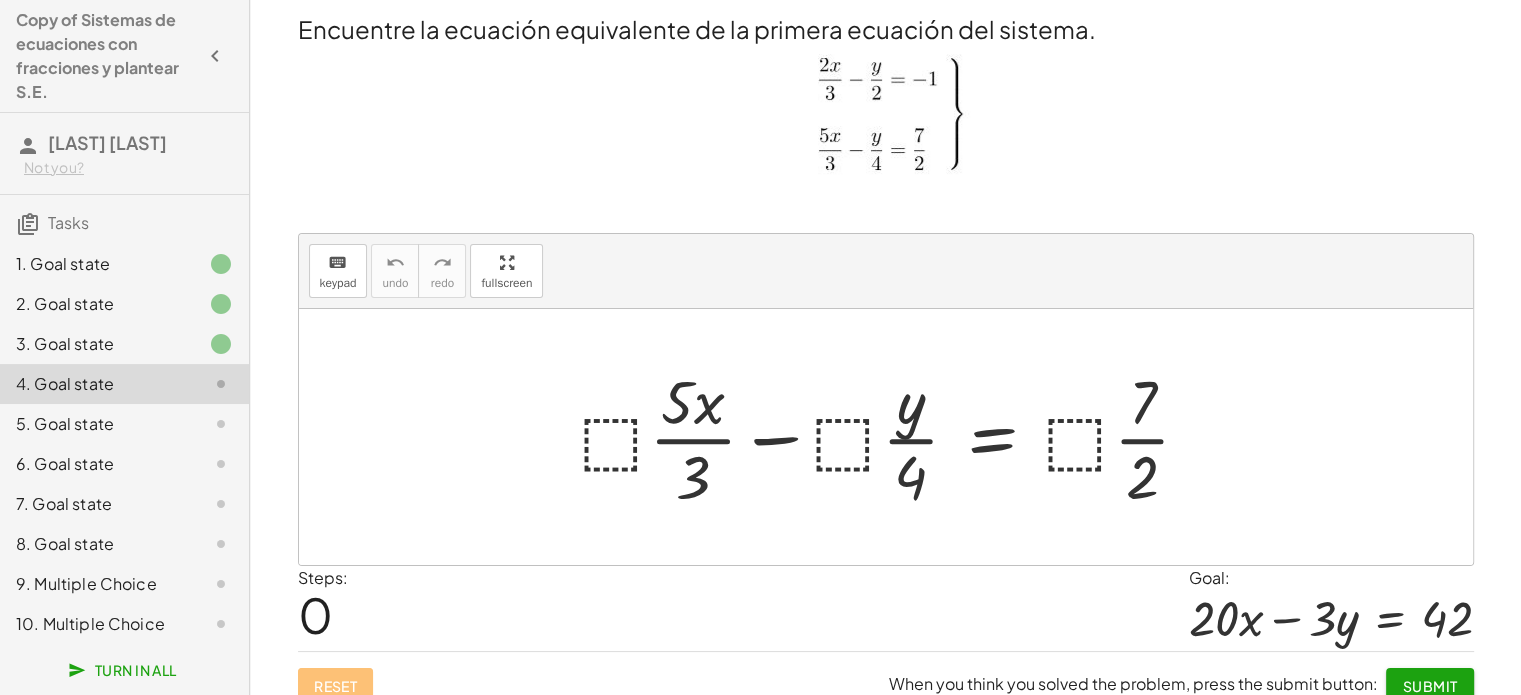 scroll, scrollTop: 18, scrollLeft: 0, axis: vertical 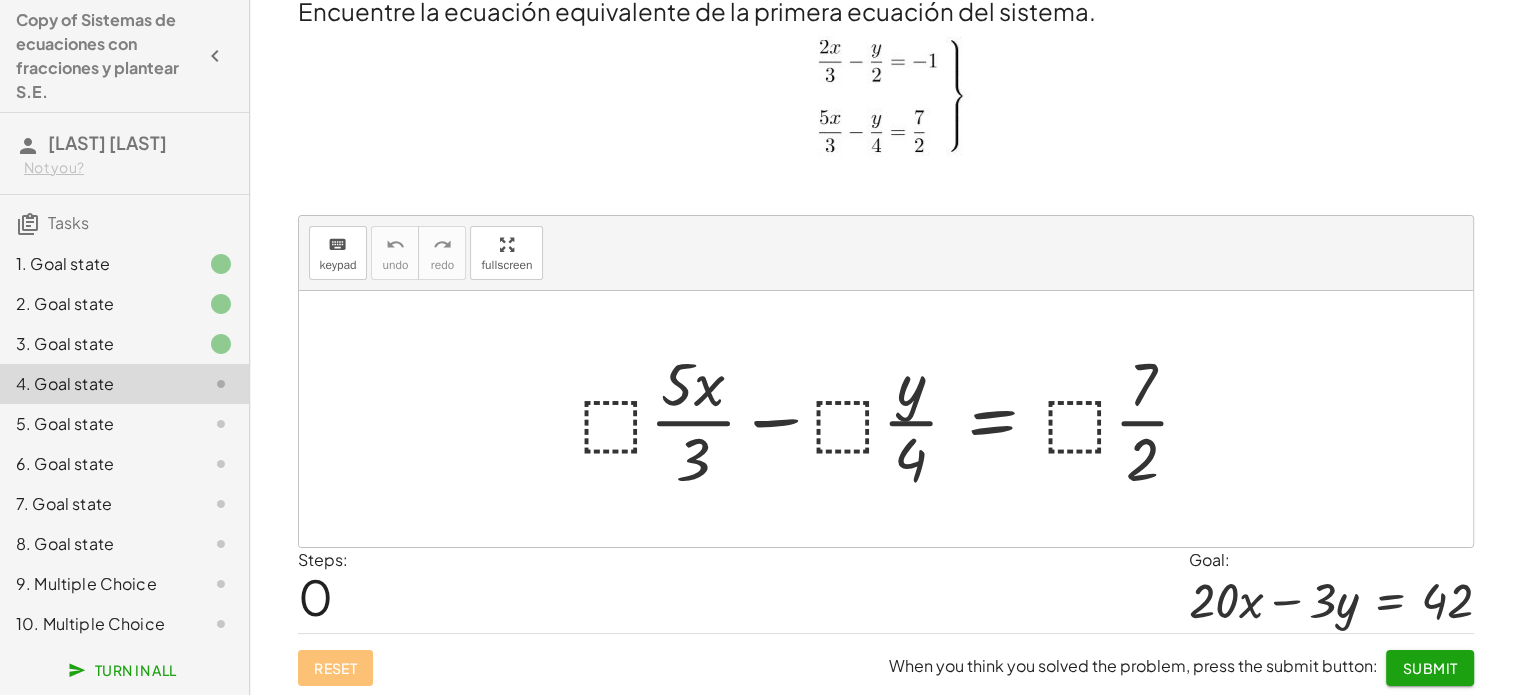 click at bounding box center [893, 419] 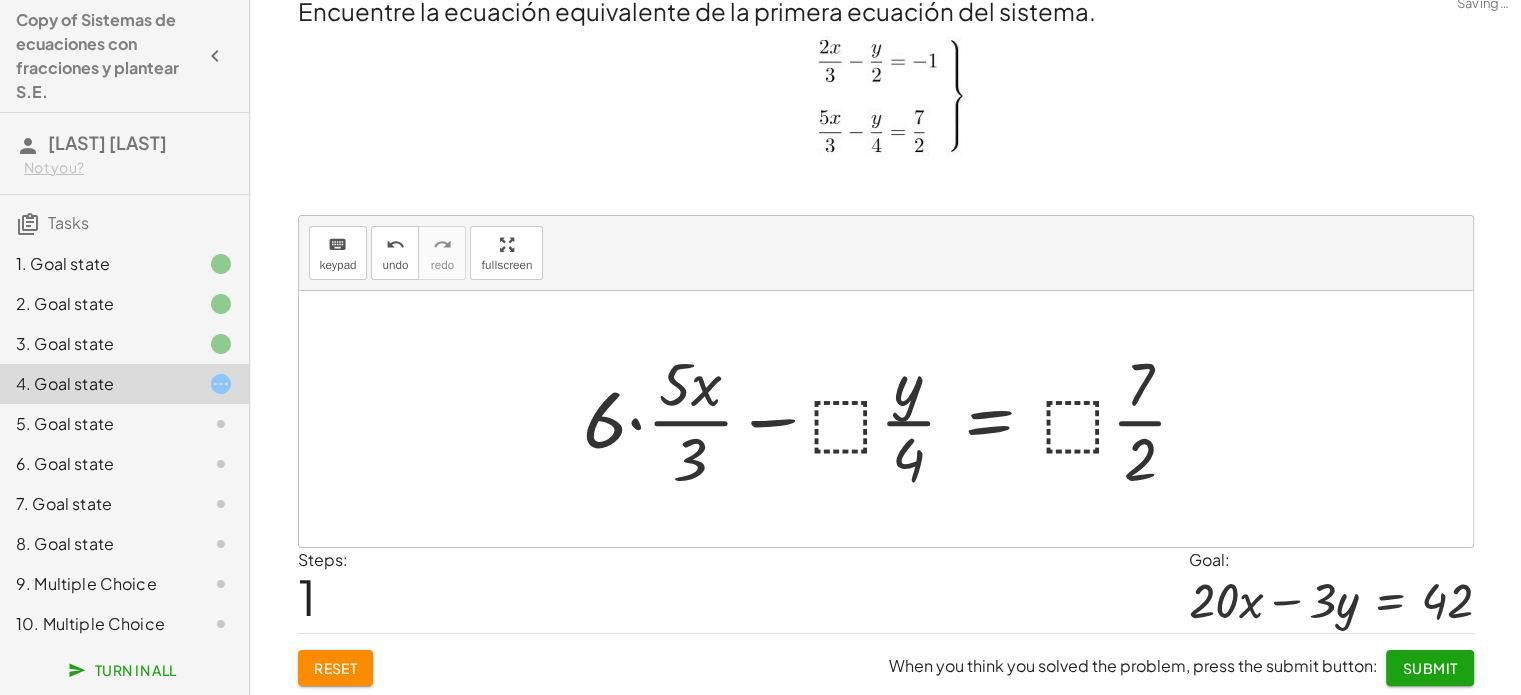 click at bounding box center (894, 419) 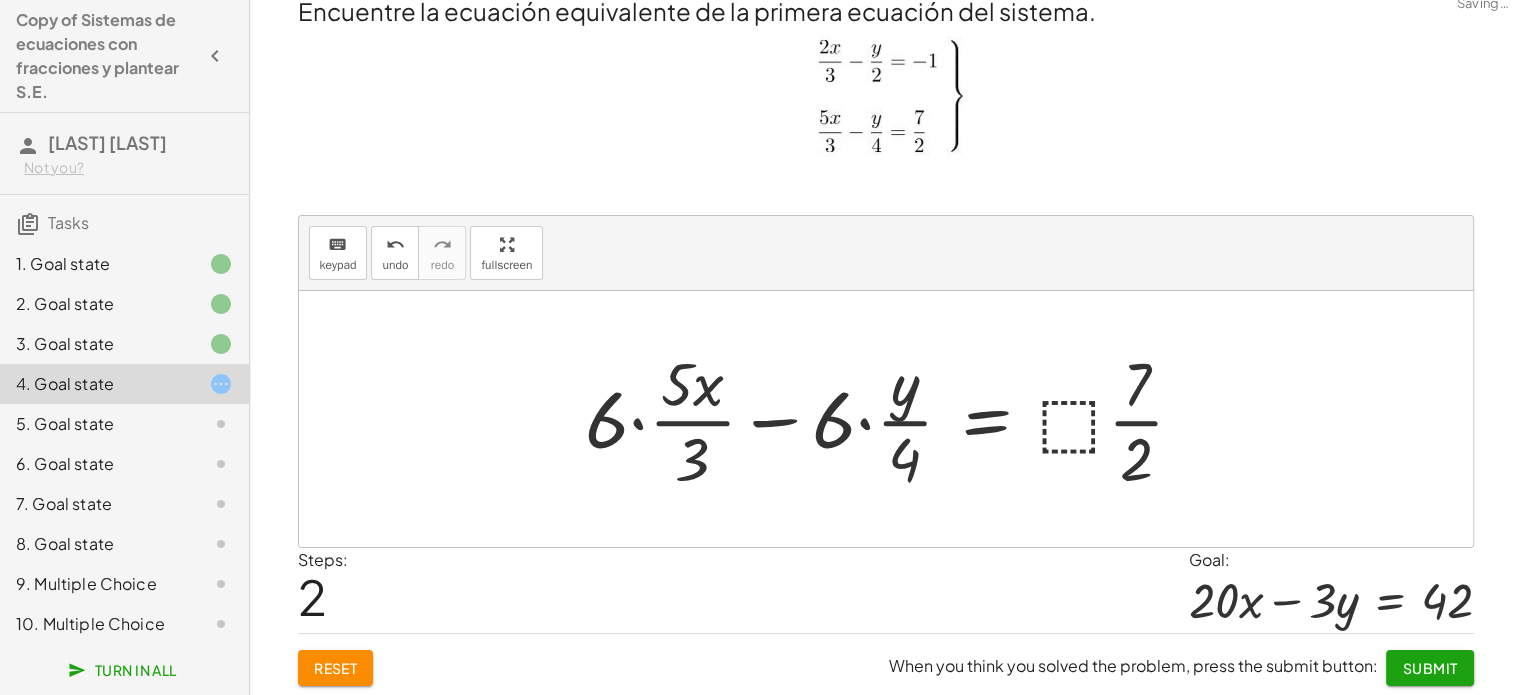 click at bounding box center (893, 419) 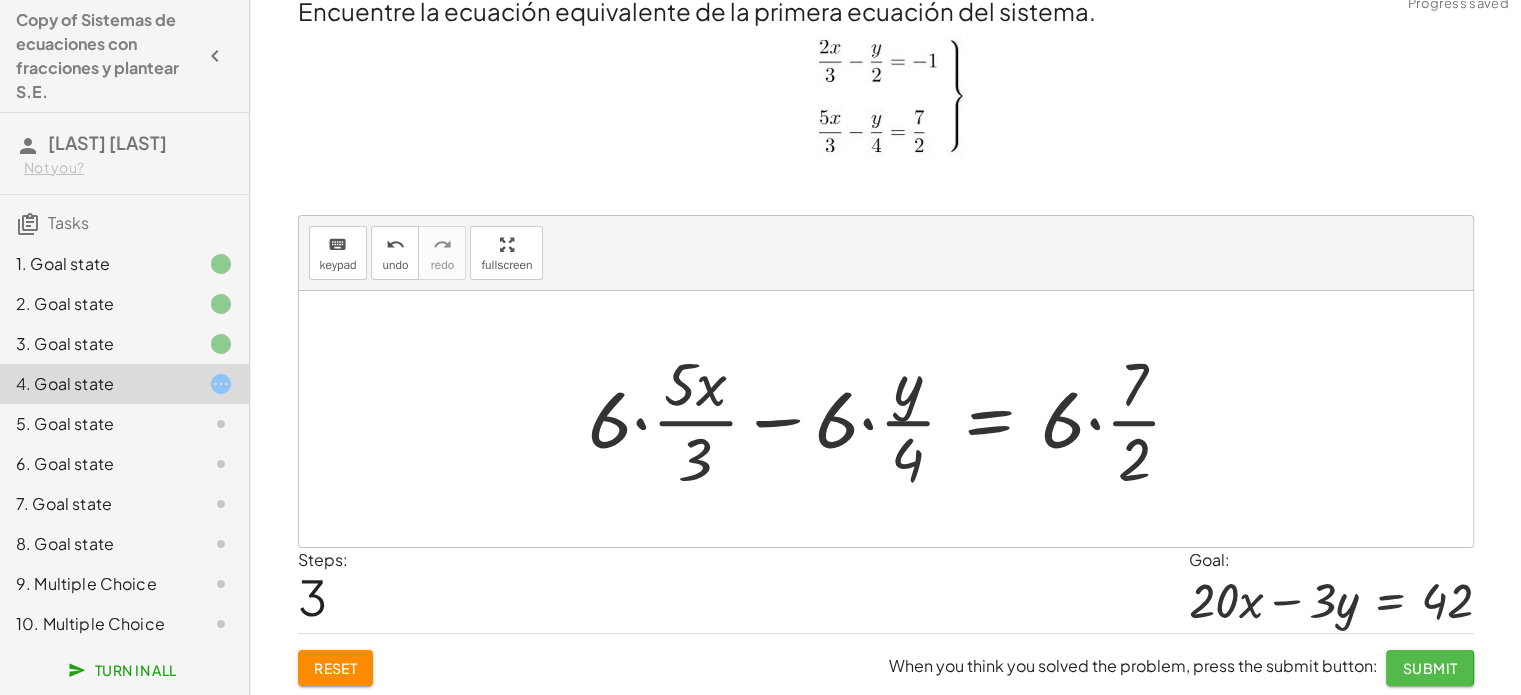 click on "Submit" at bounding box center [1429, 668] 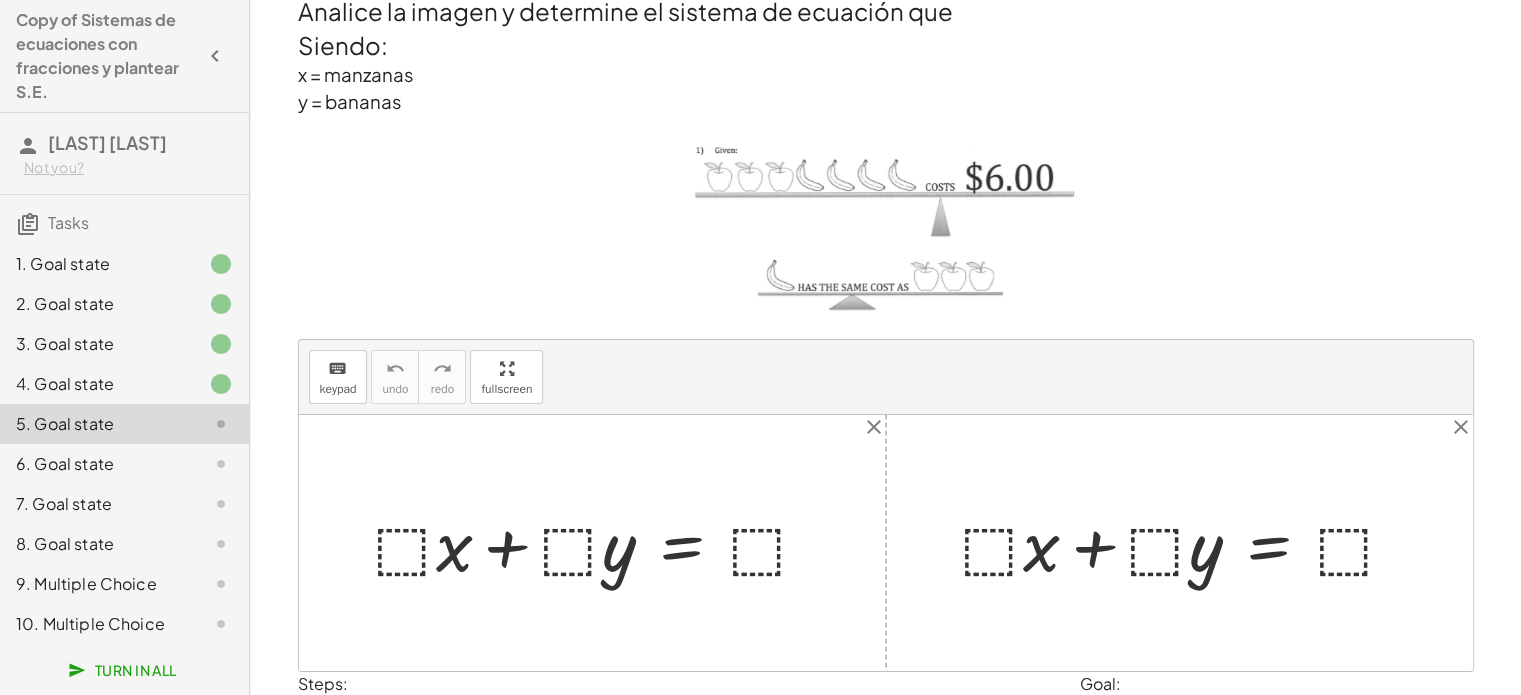 click at bounding box center (600, 542) 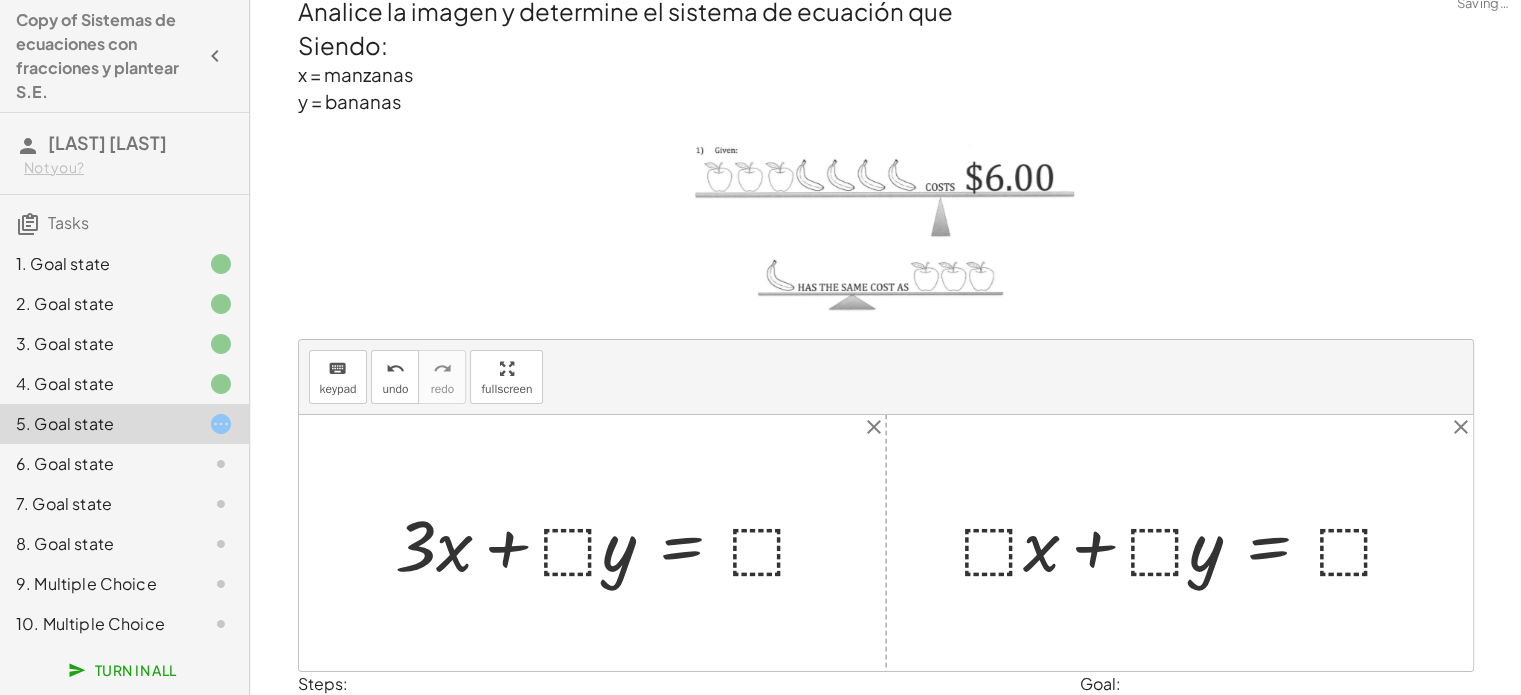 drag, startPoint x: 551, startPoint y: 553, endPoint x: 565, endPoint y: 551, distance: 14.142136 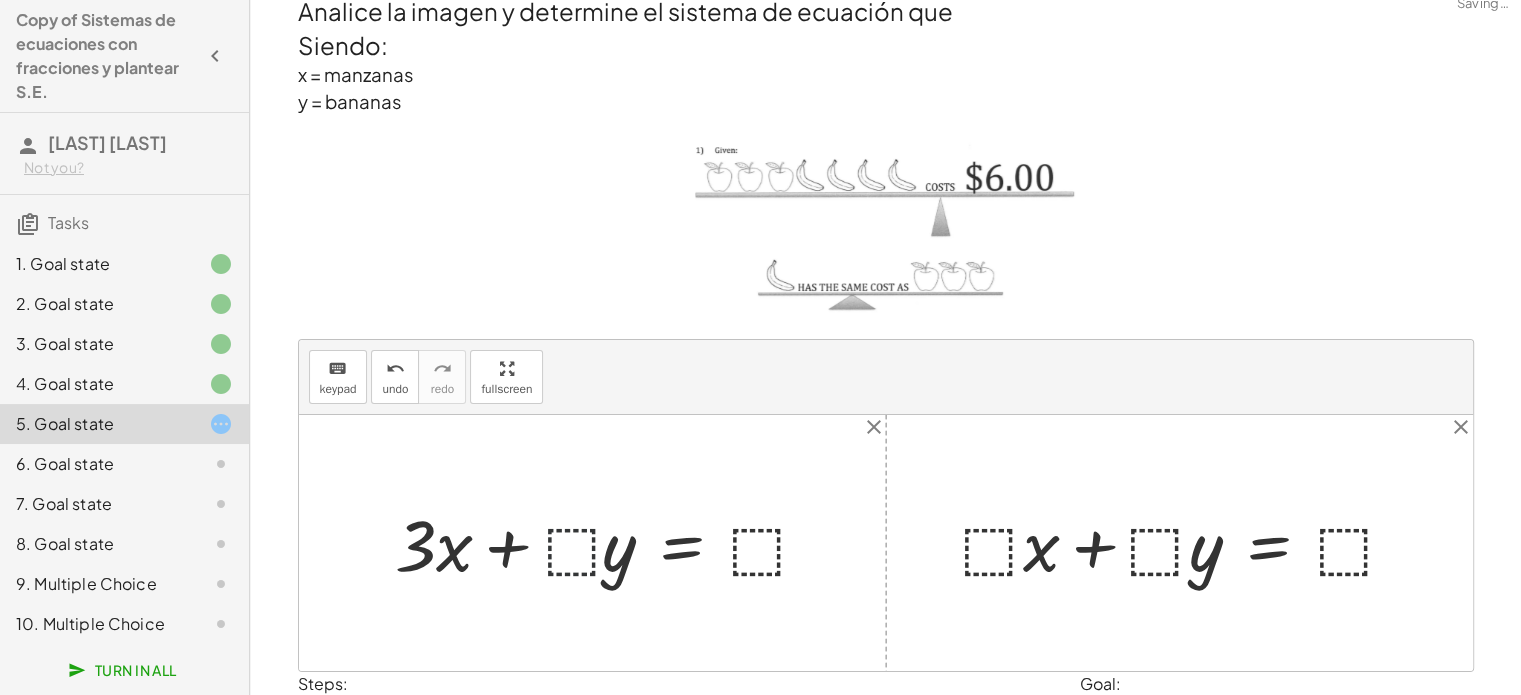 click at bounding box center (610, 542) 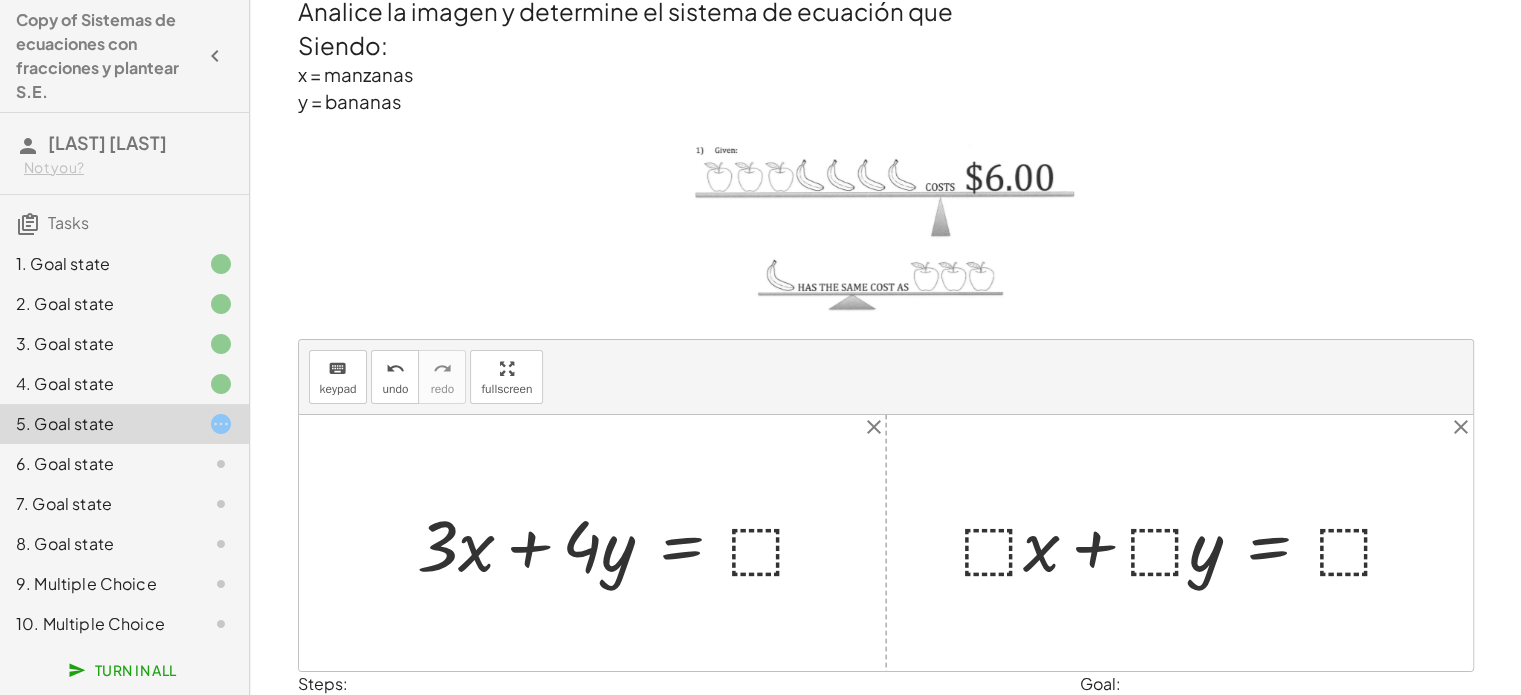 click at bounding box center (621, 542) 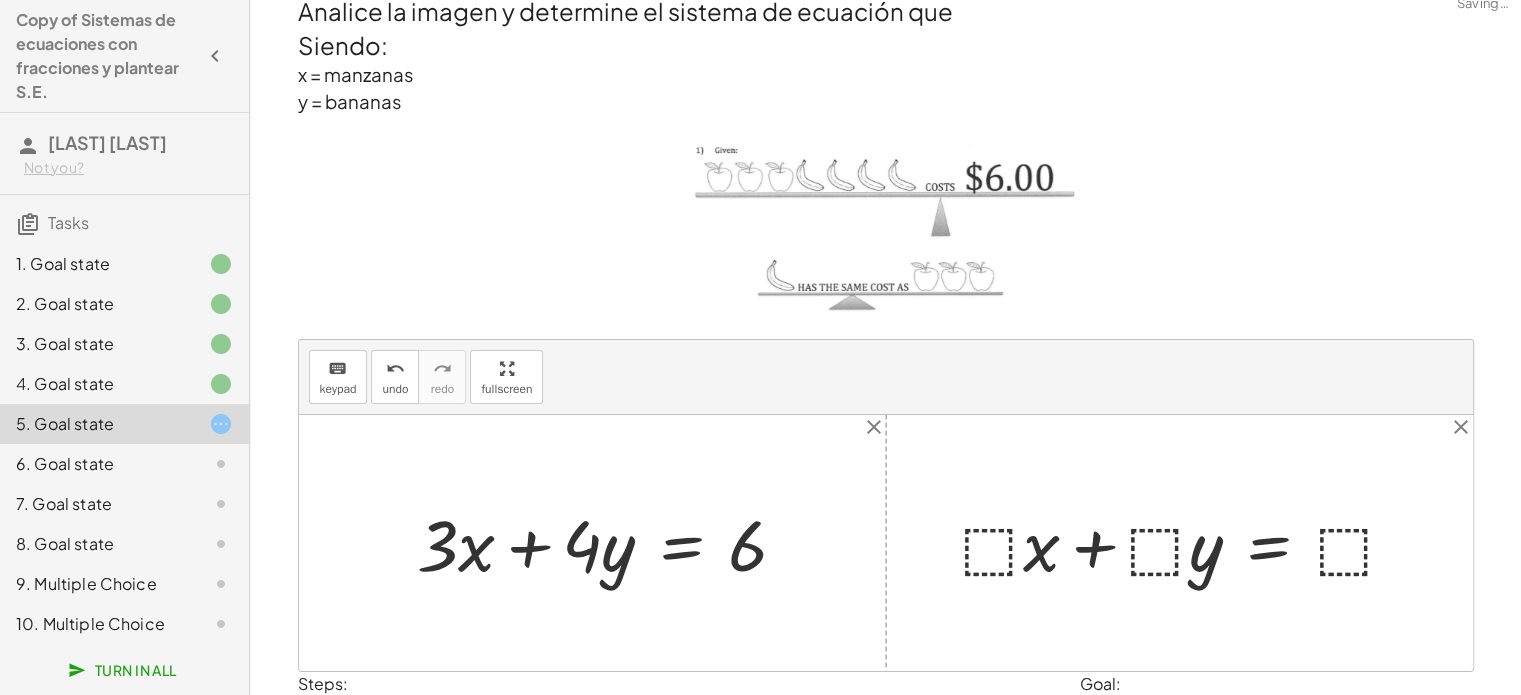 click at bounding box center [1187, 542] 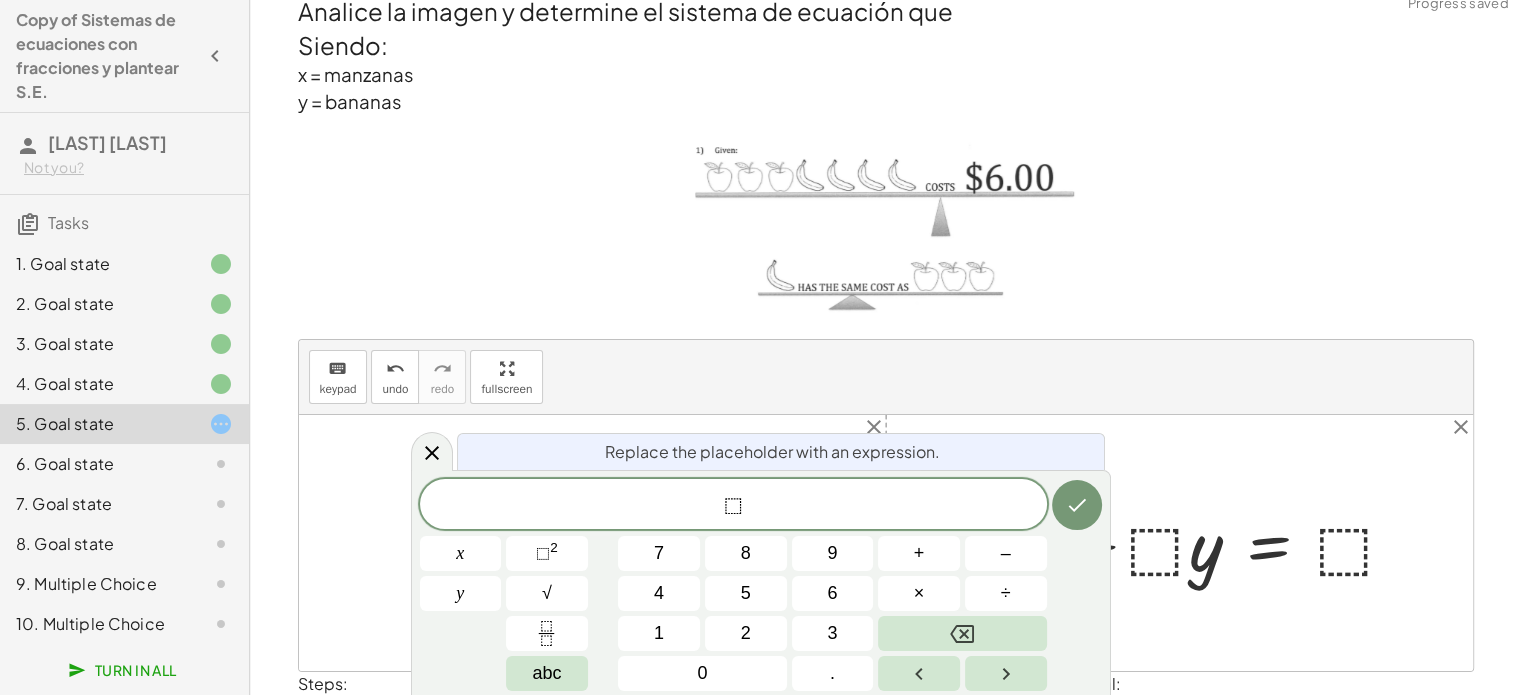 click on "keyboard keypad undo undo redo redo fullscreen" at bounding box center (886, 377) 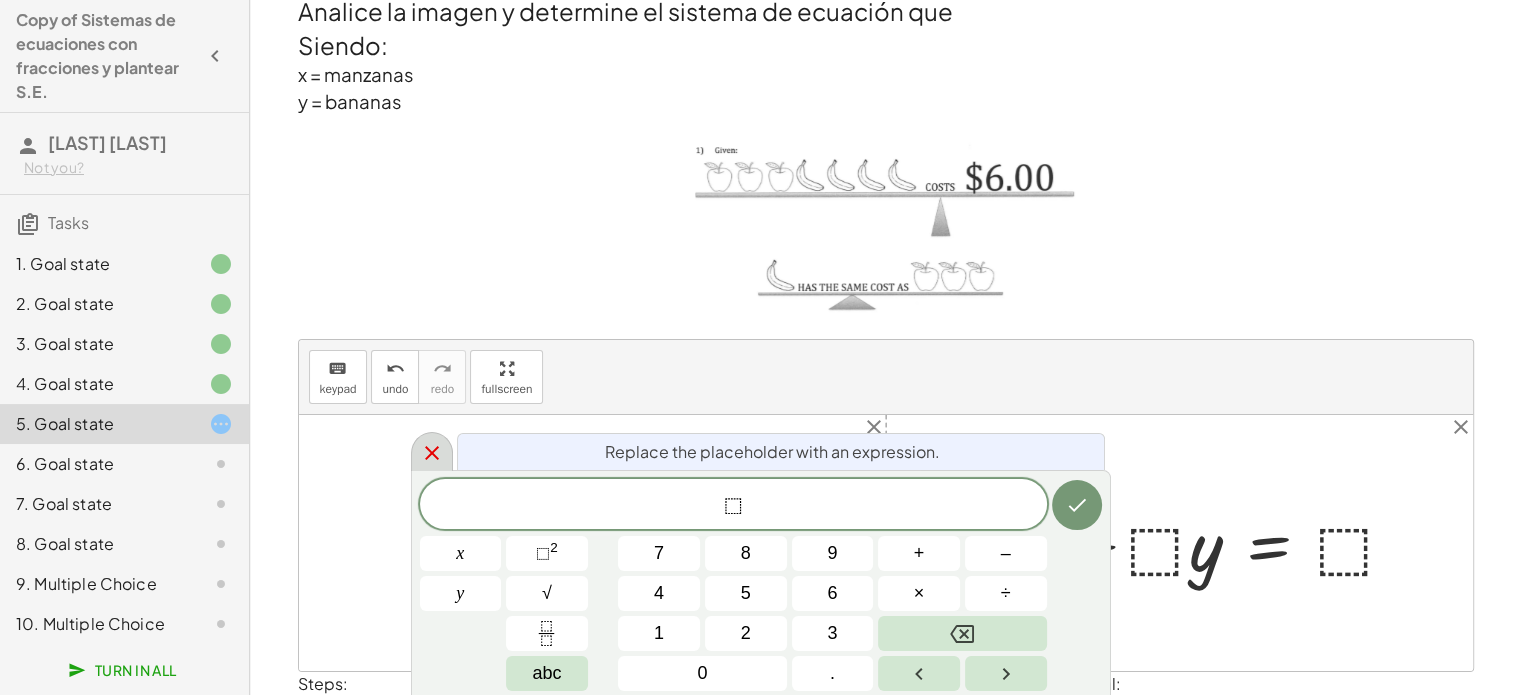 click at bounding box center [432, 451] 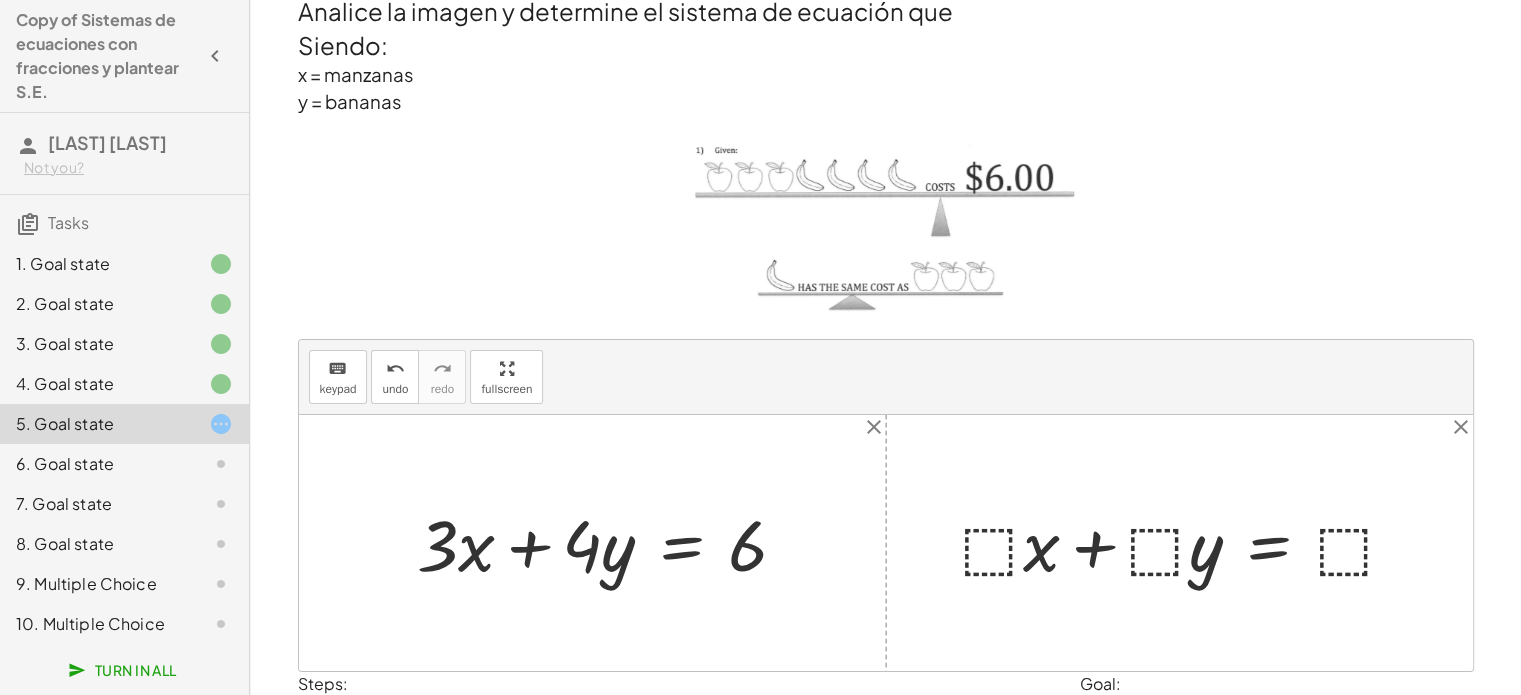 click at bounding box center [1187, 542] 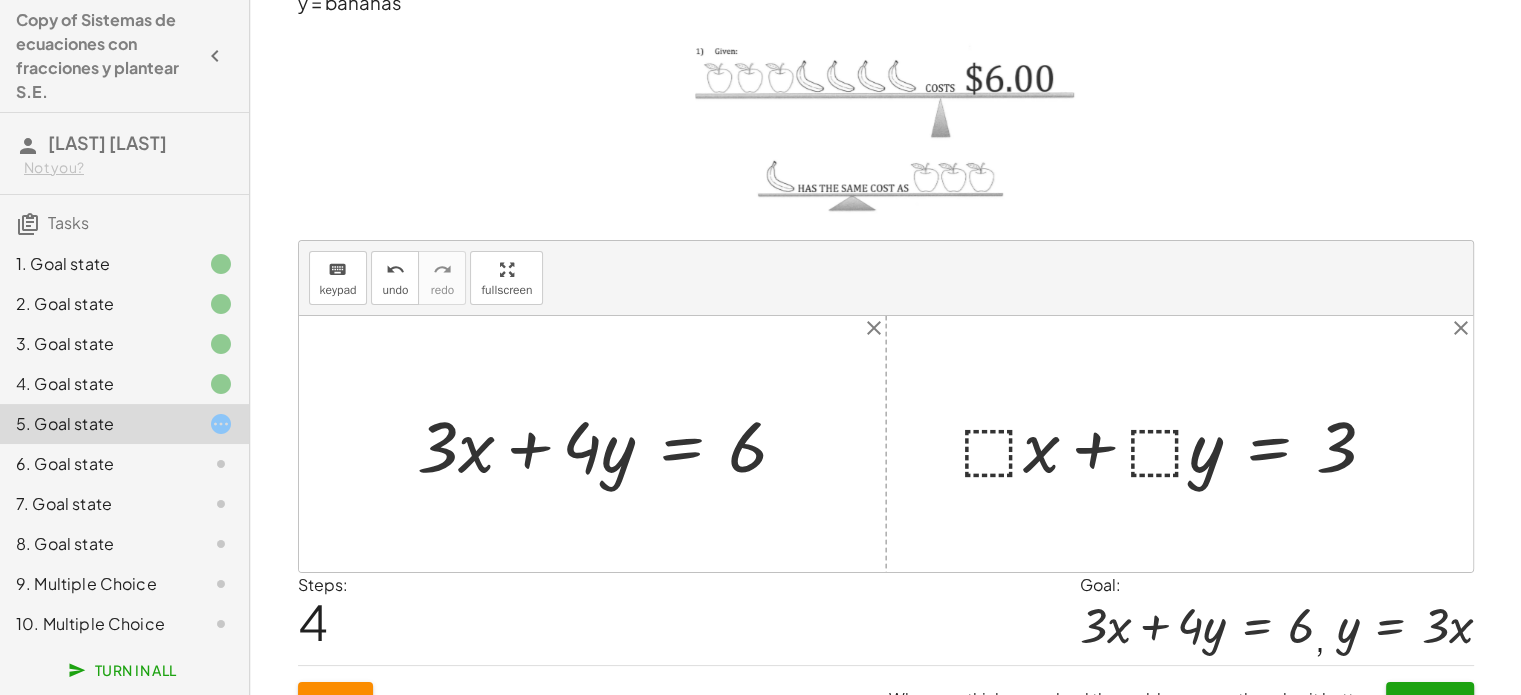 scroll, scrollTop: 149, scrollLeft: 0, axis: vertical 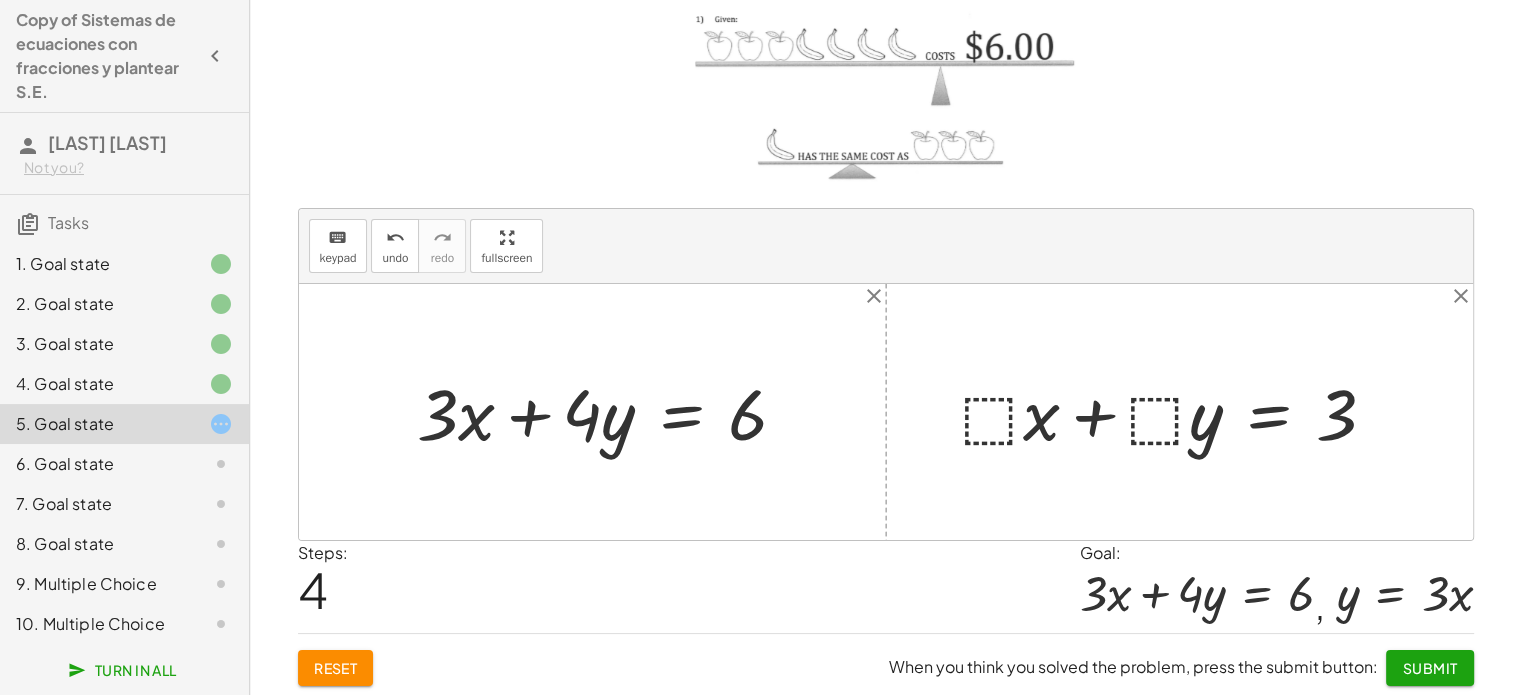 click at bounding box center (1176, 411) 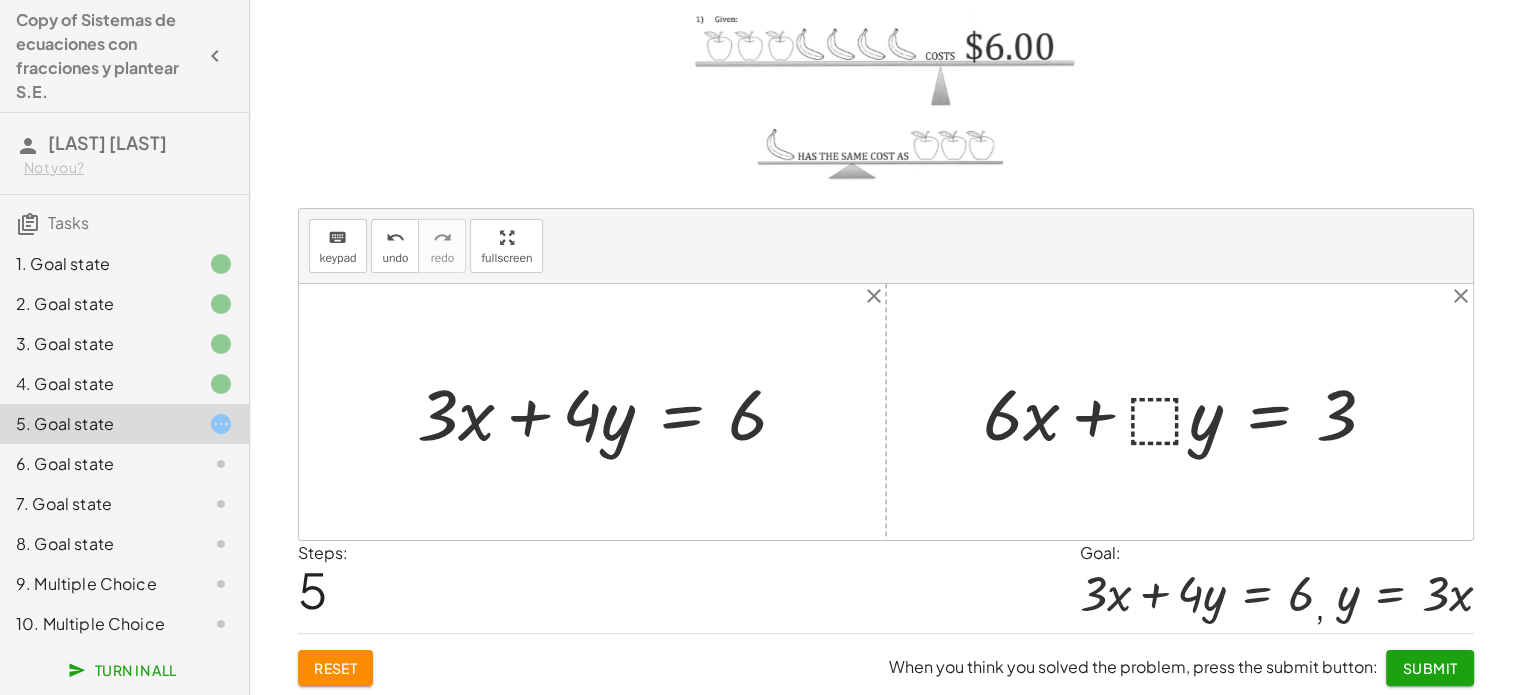 click at bounding box center (1187, 411) 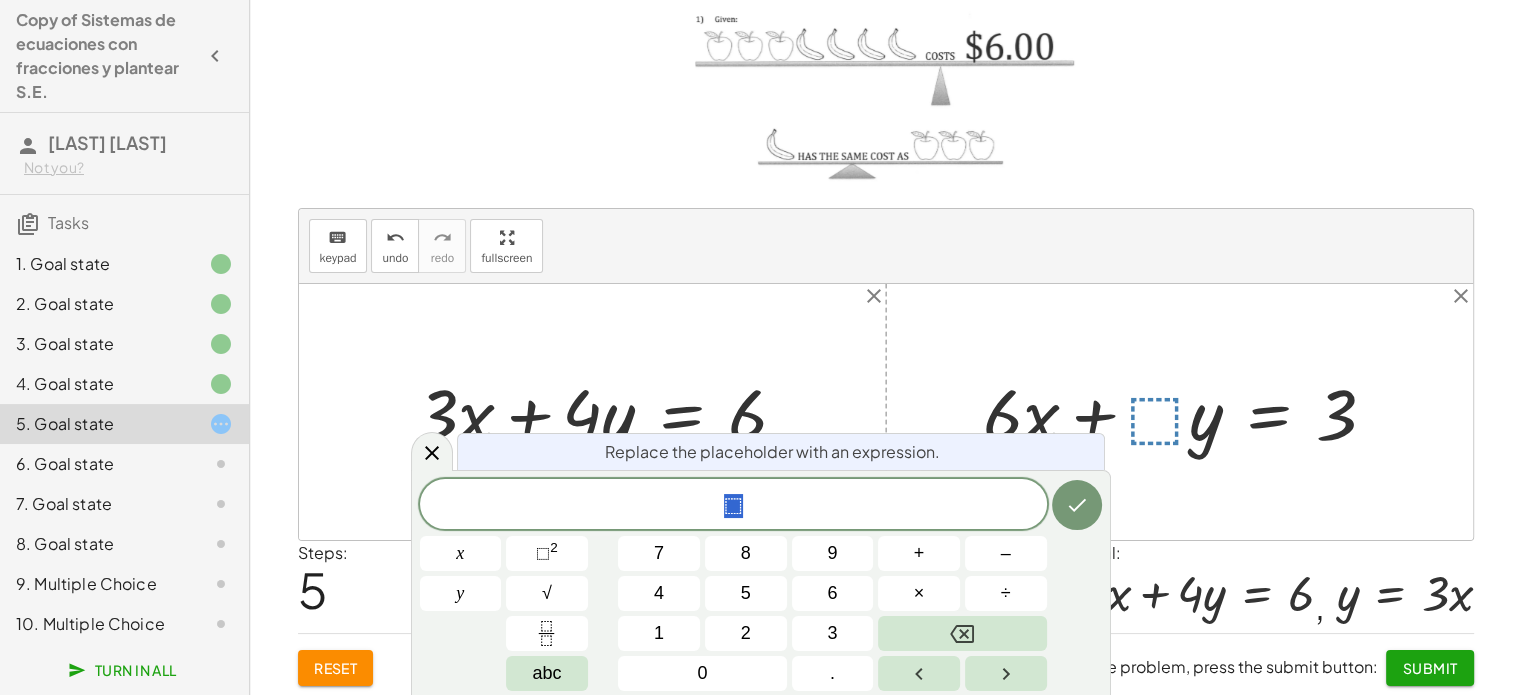 click at bounding box center (1187, 411) 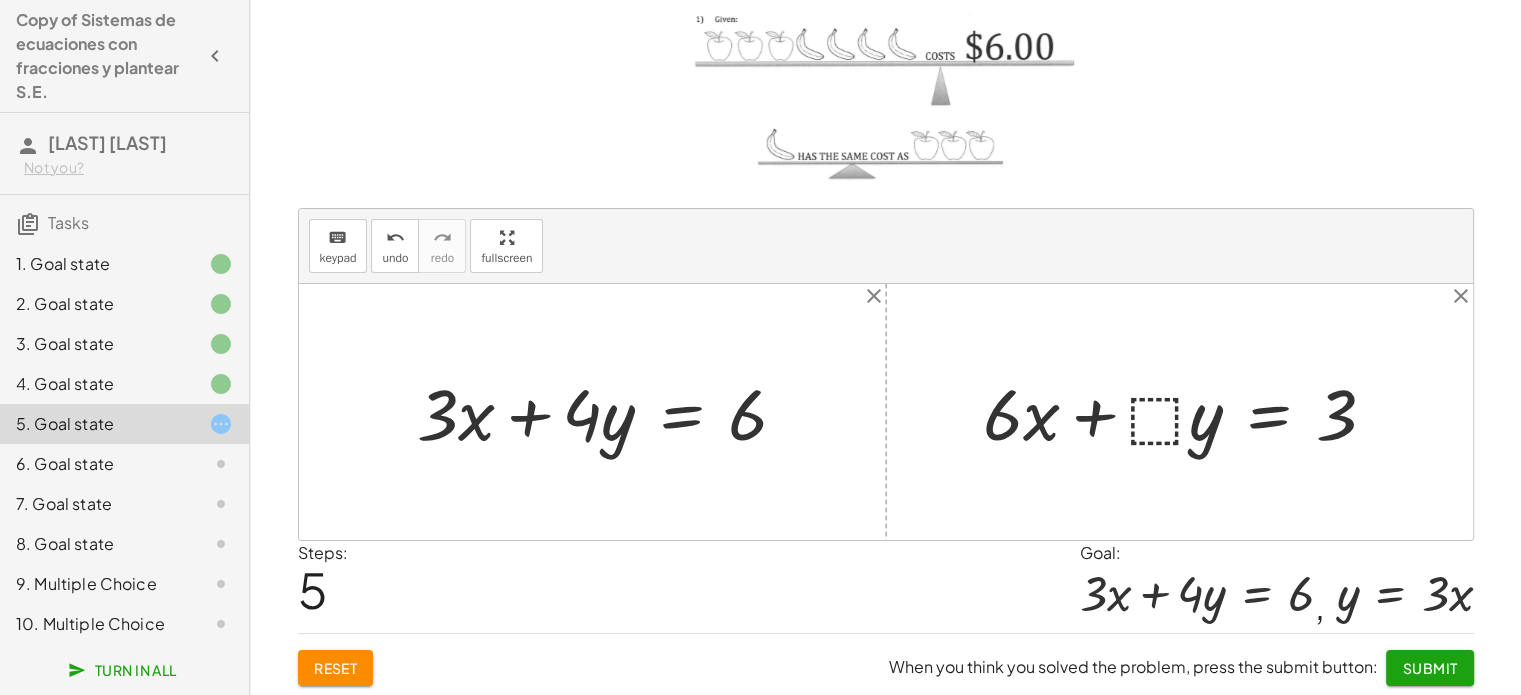 drag, startPoint x: 974, startPoint y: 422, endPoint x: 993, endPoint y: 419, distance: 19.235384 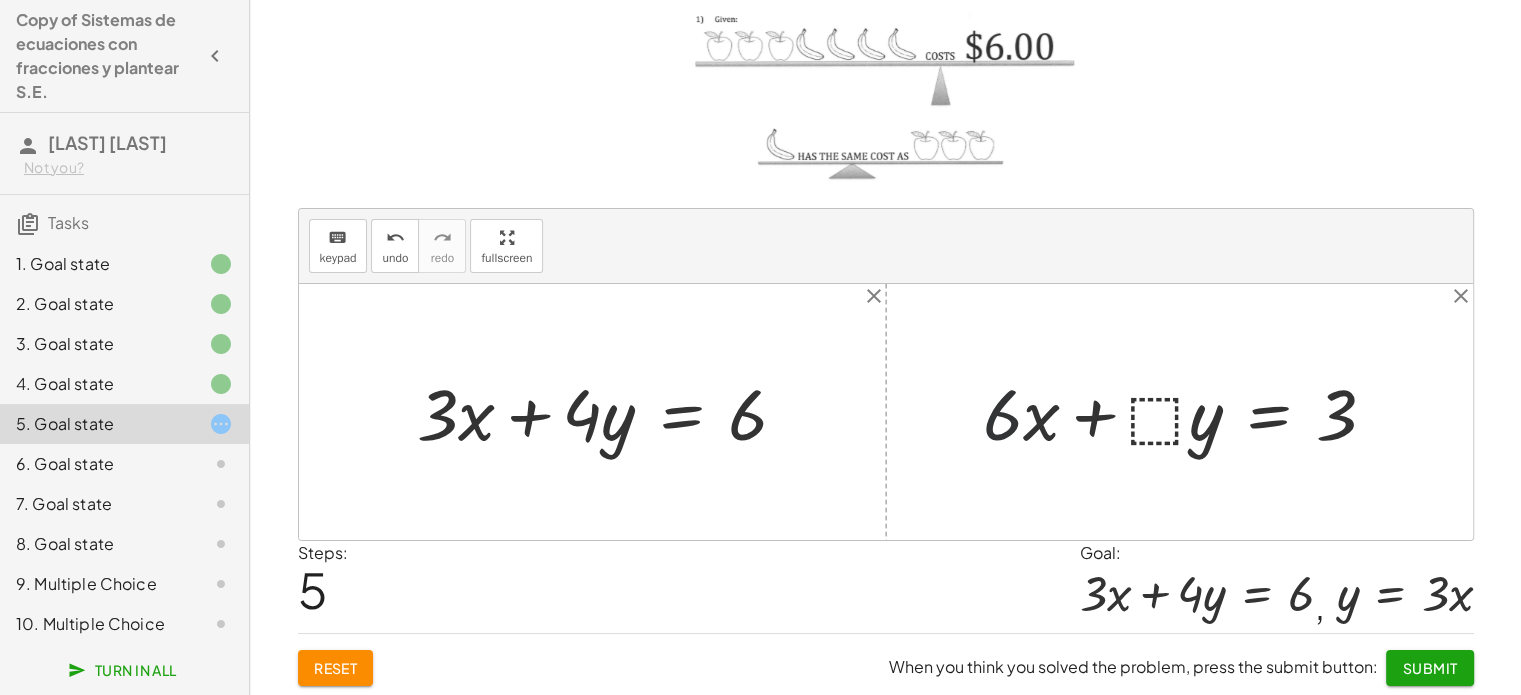 click at bounding box center [1187, 411] 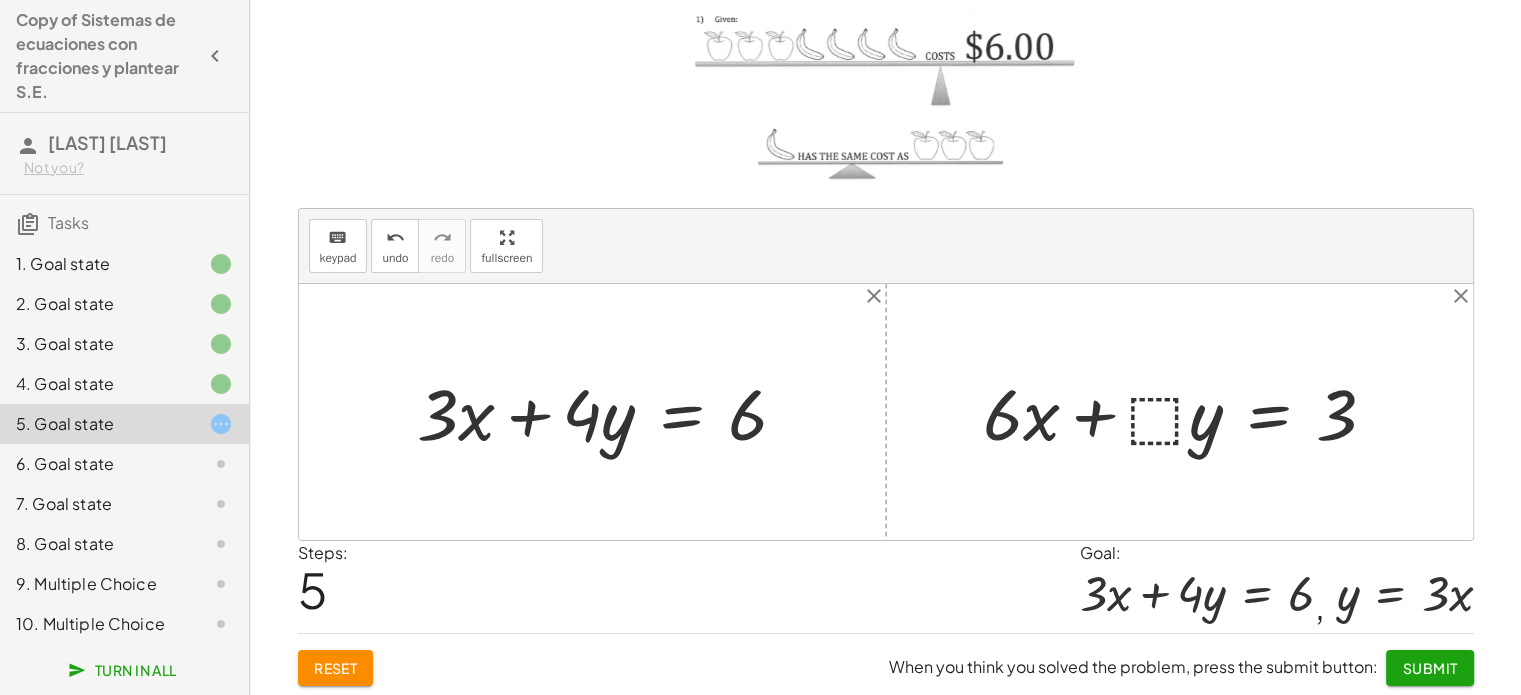 drag, startPoint x: 999, startPoint y: 420, endPoint x: 864, endPoint y: 430, distance: 135.36986 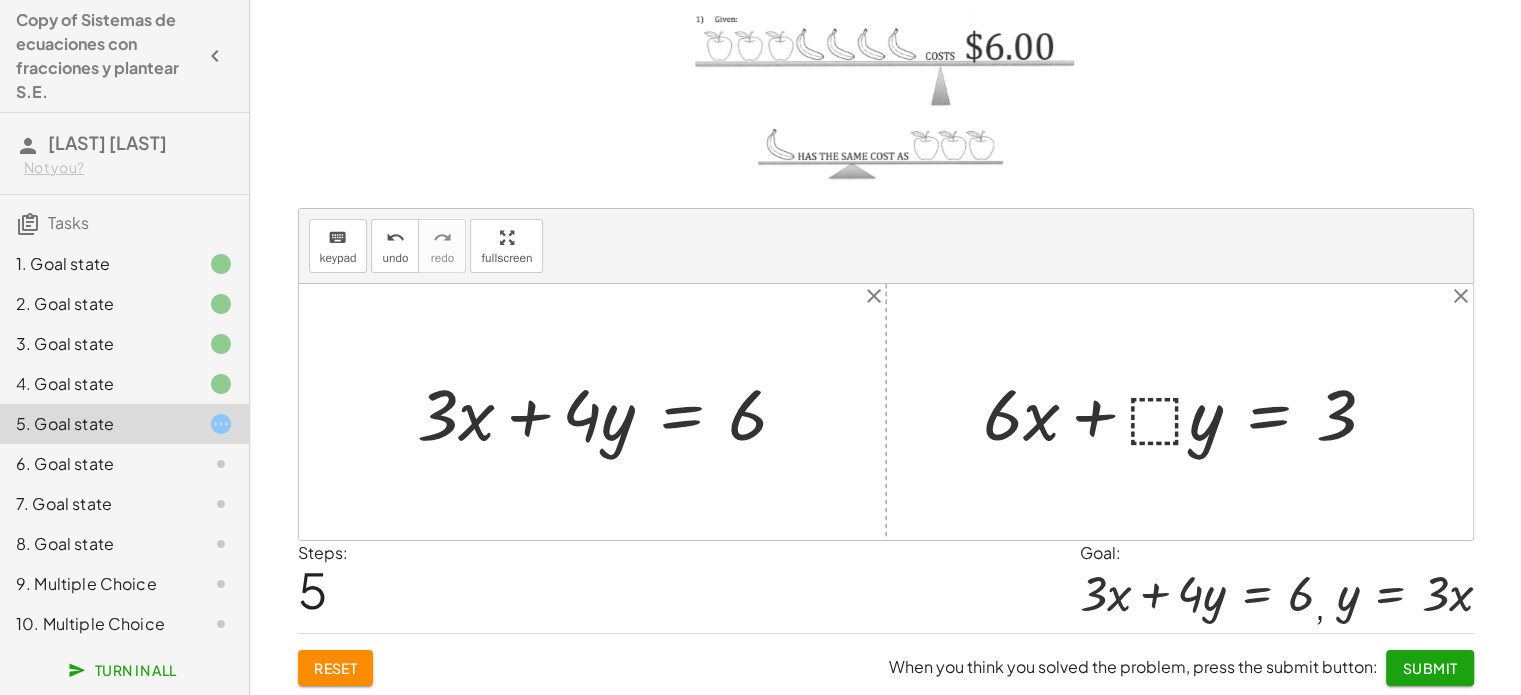click at bounding box center [1187, 411] 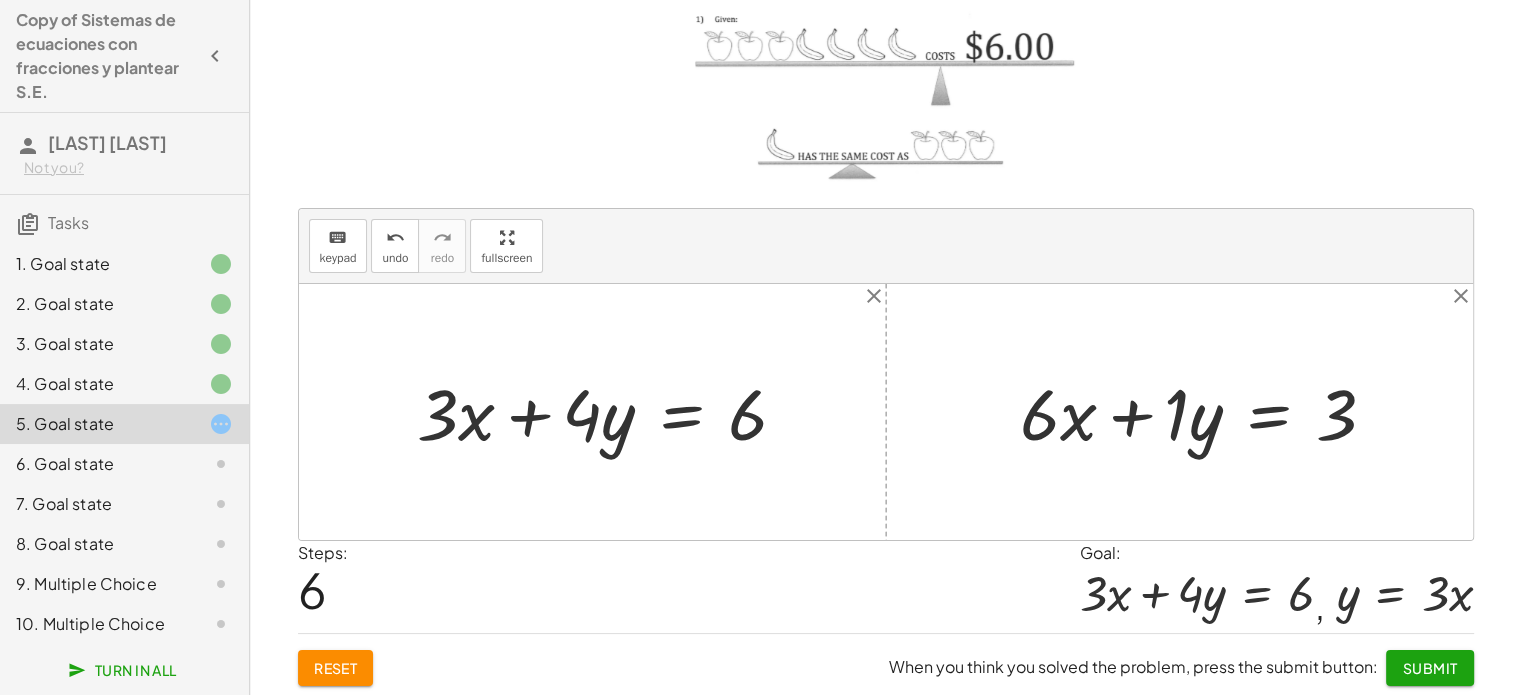 click on "Submit" 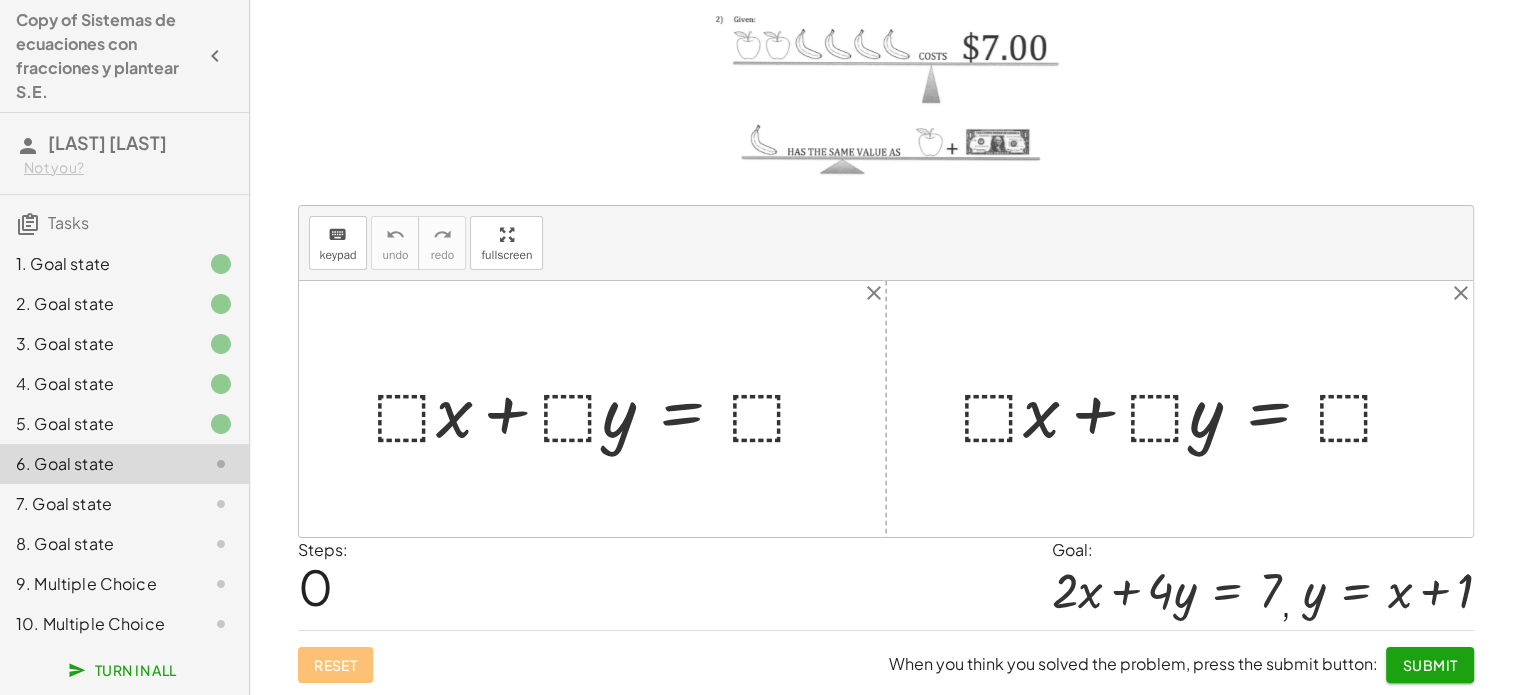 scroll, scrollTop: 147, scrollLeft: 0, axis: vertical 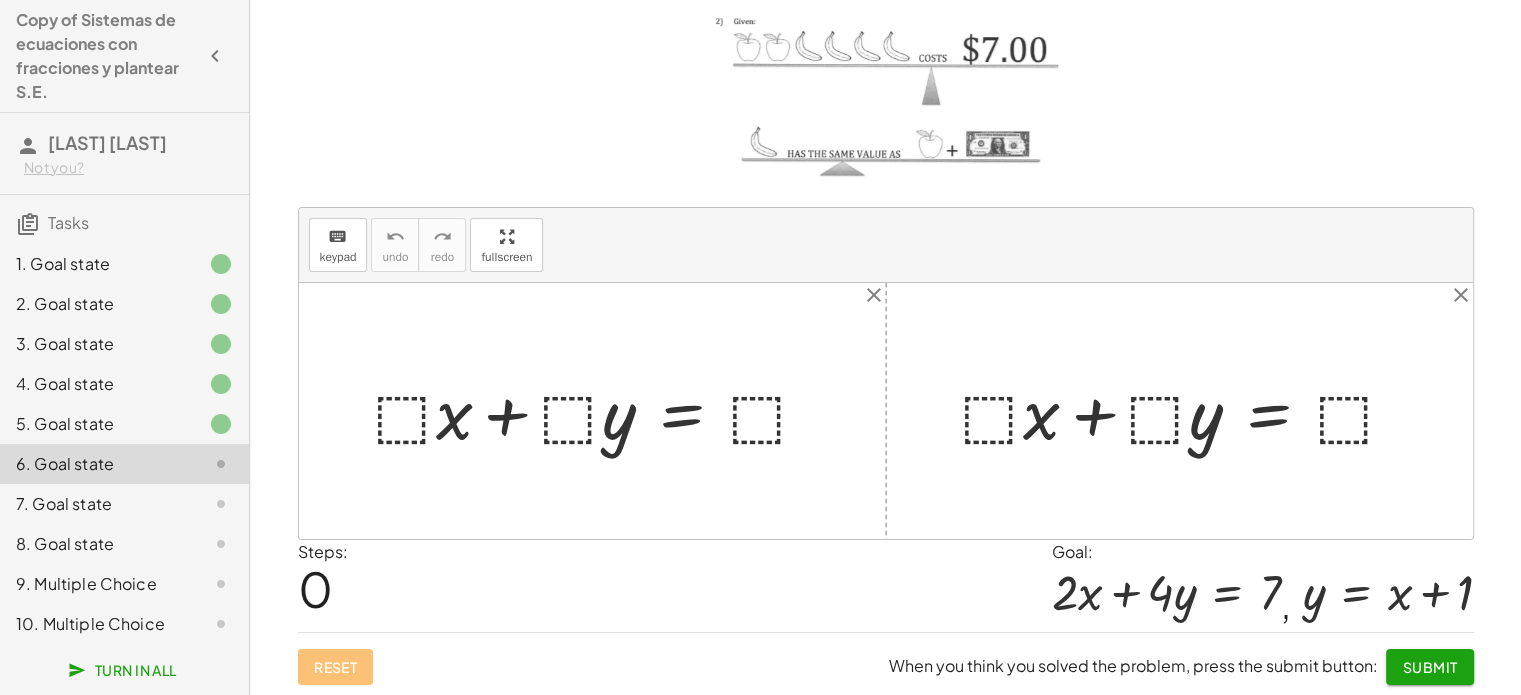 click at bounding box center [600, 410] 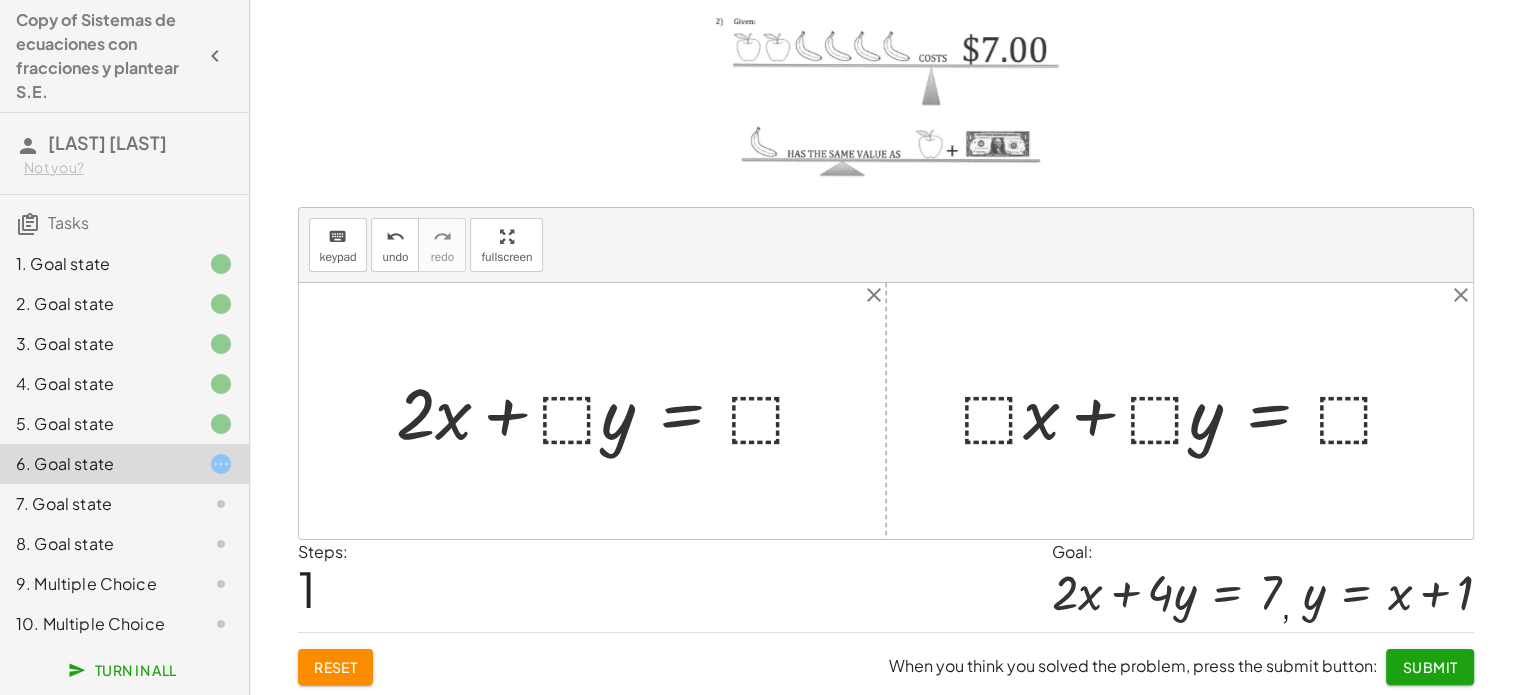 click at bounding box center [611, 410] 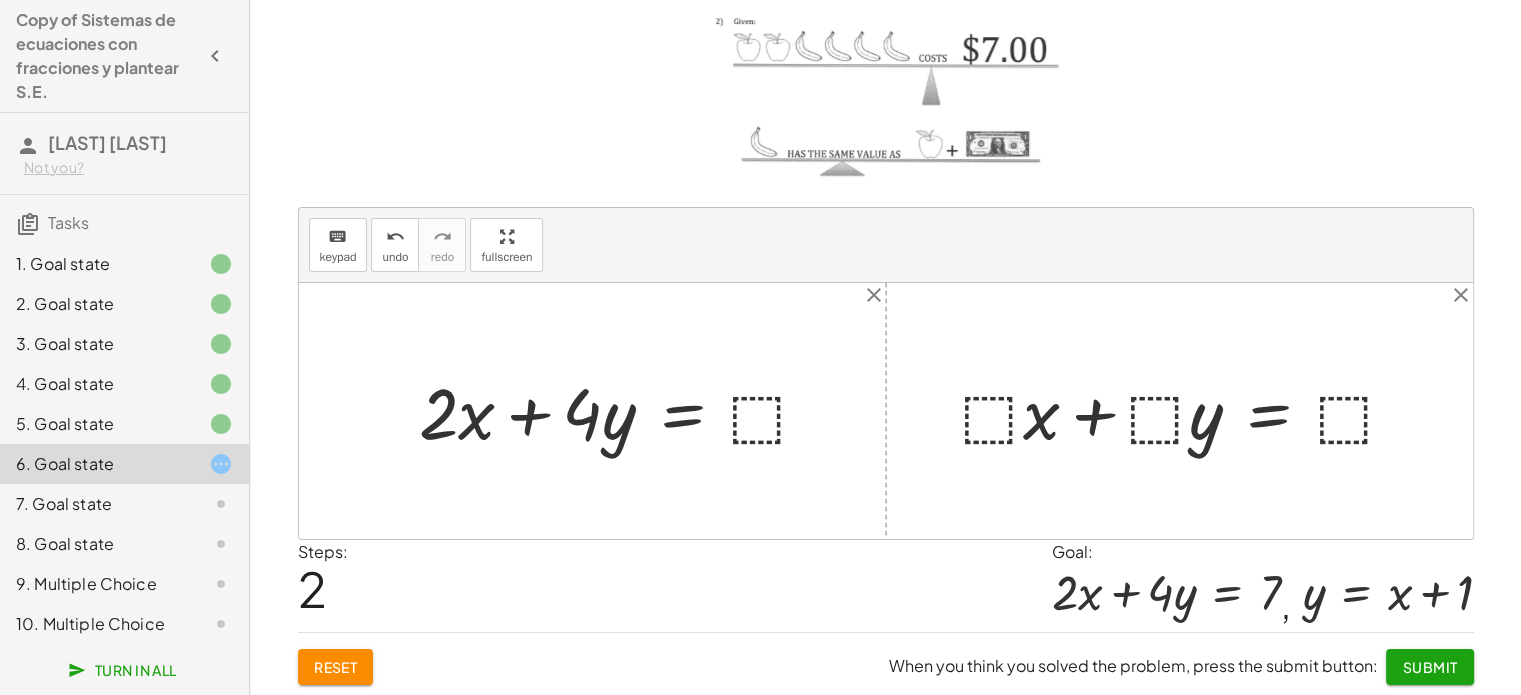 click at bounding box center (622, 410) 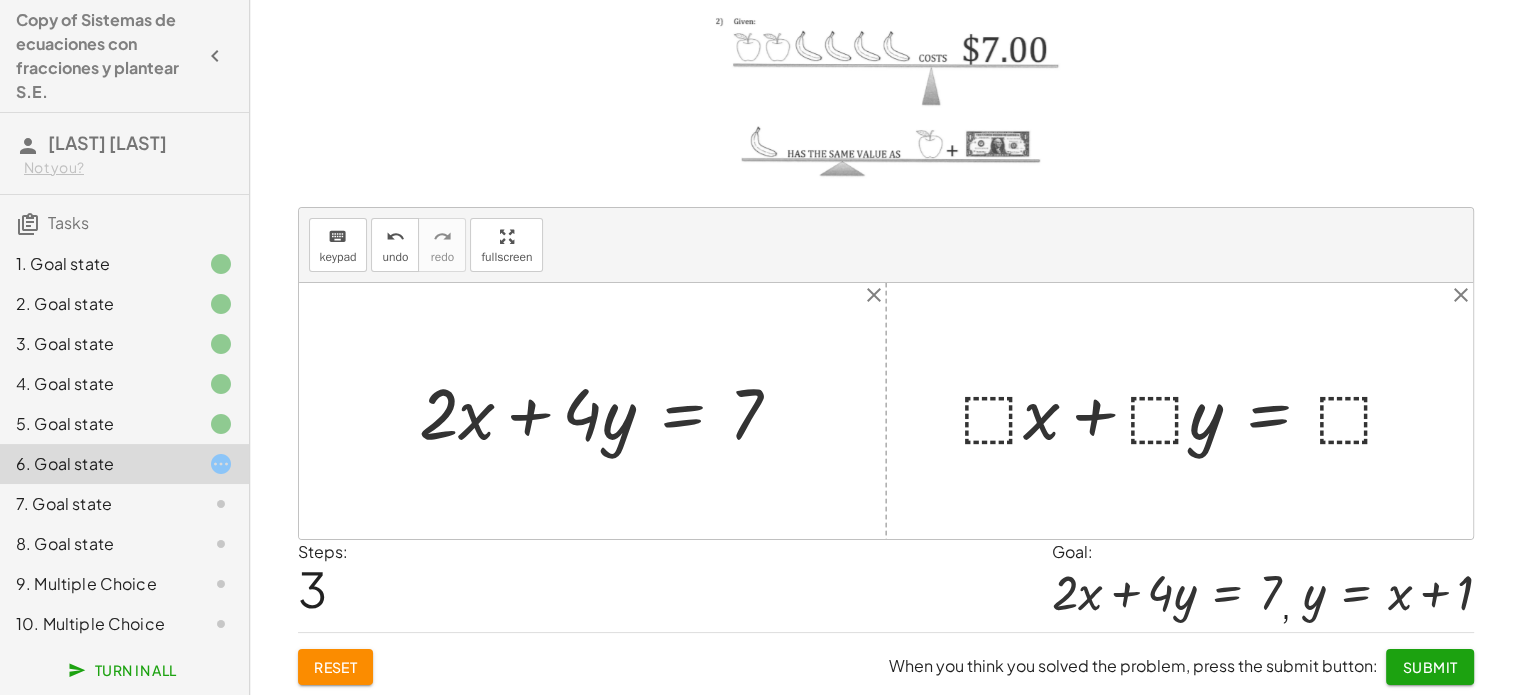 click at bounding box center (1187, 410) 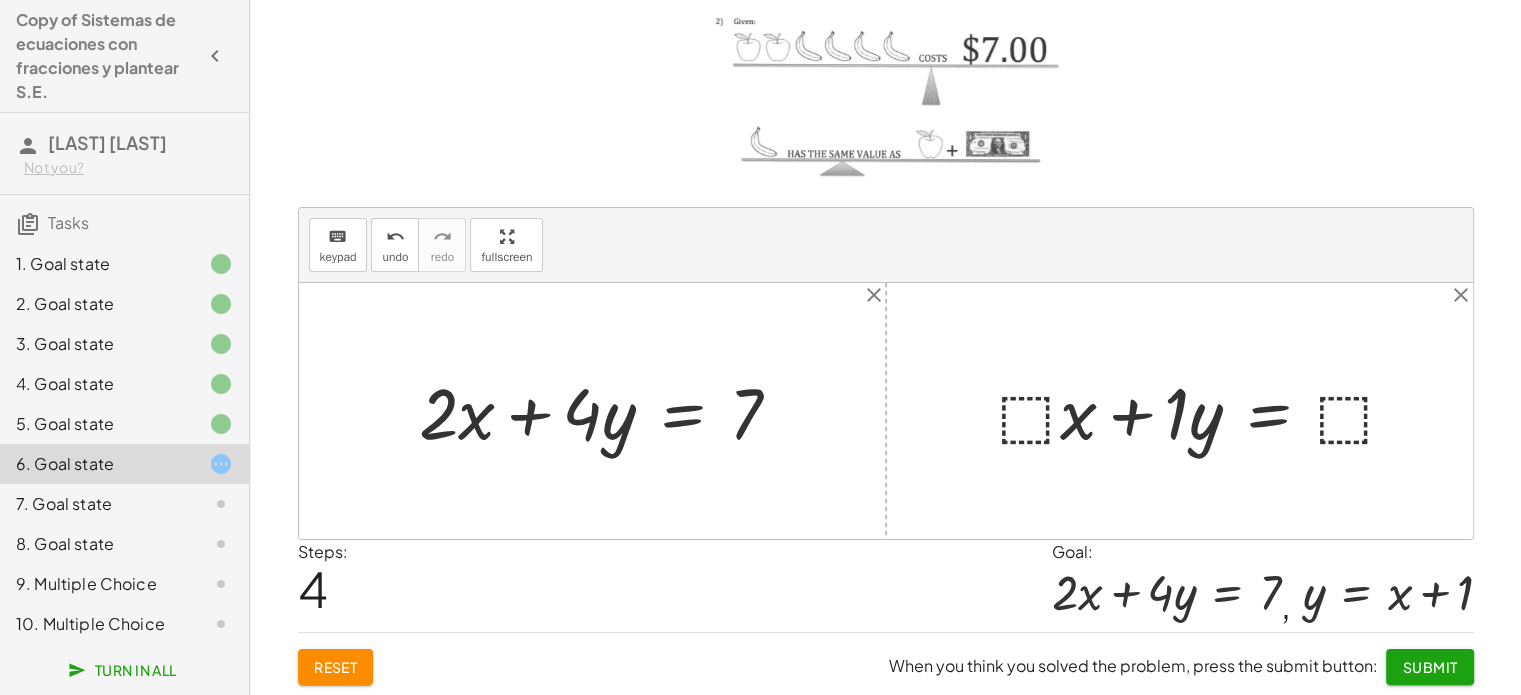 drag, startPoint x: 1042, startPoint y: 416, endPoint x: 1066, endPoint y: 419, distance: 24.186773 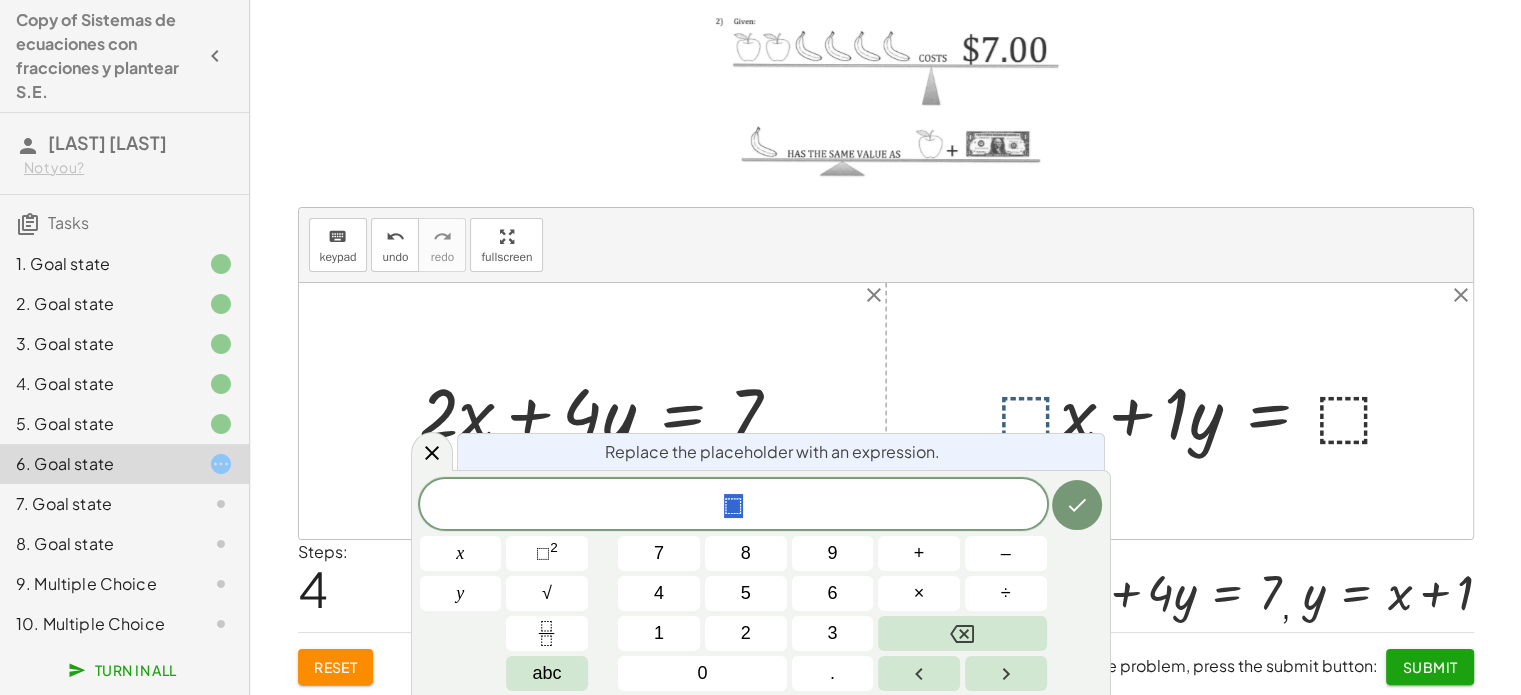 click at bounding box center (1205, 410) 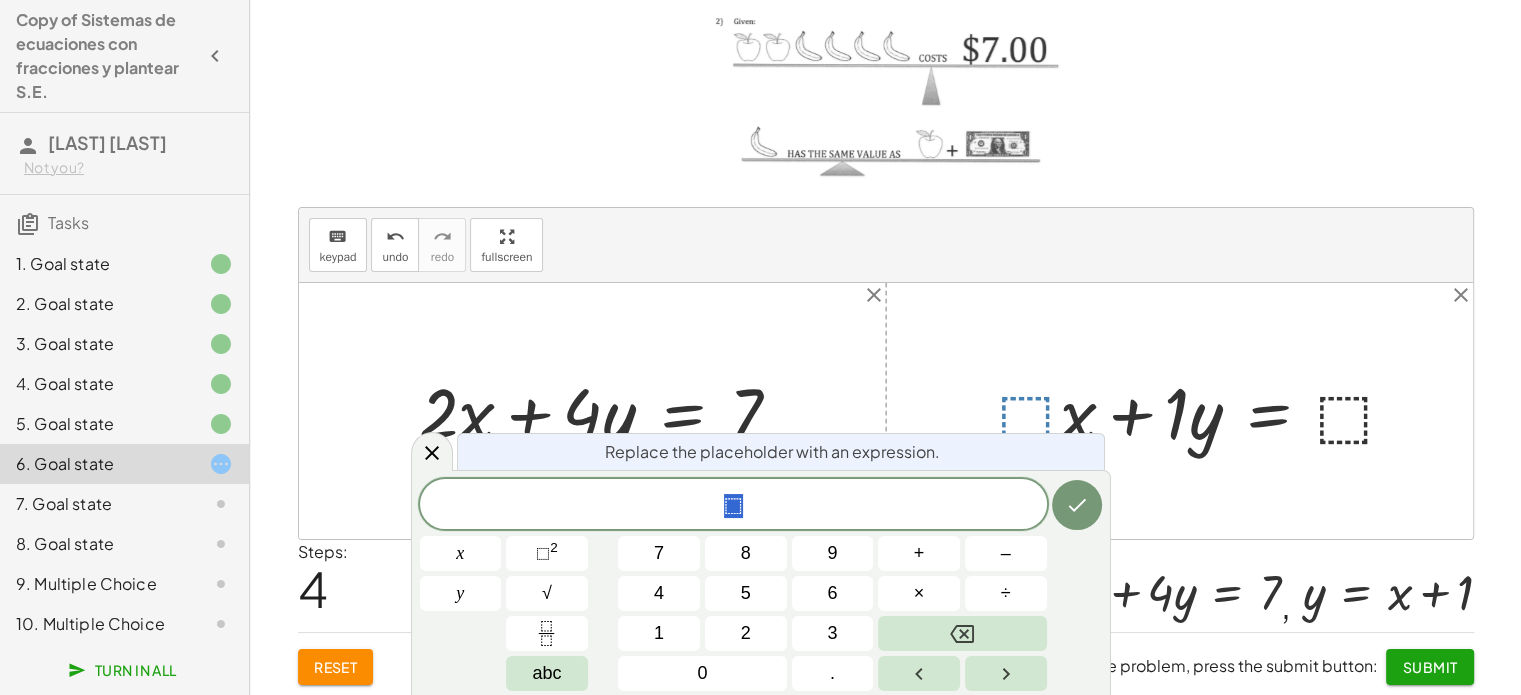click at bounding box center [1205, 410] 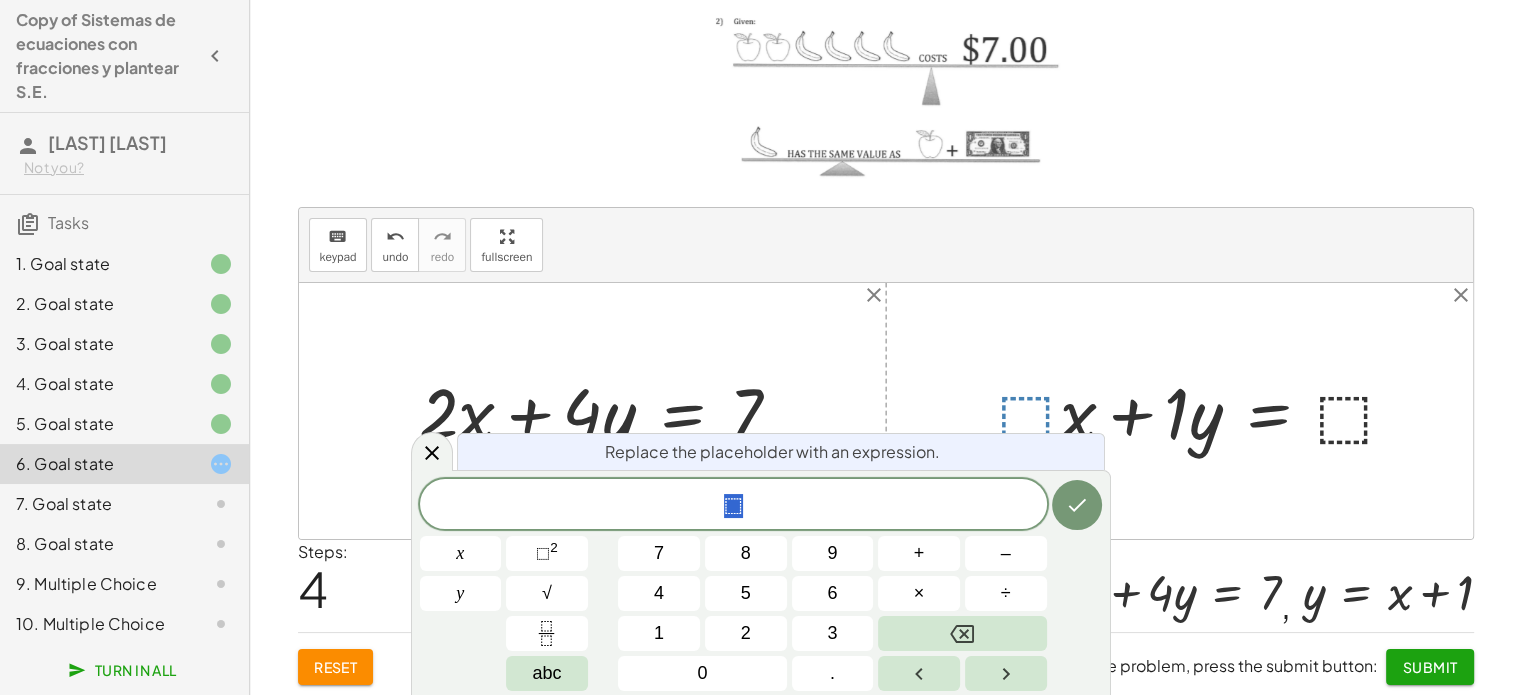 drag, startPoint x: 1135, startPoint y: 368, endPoint x: 1130, endPoint y: 386, distance: 18.681541 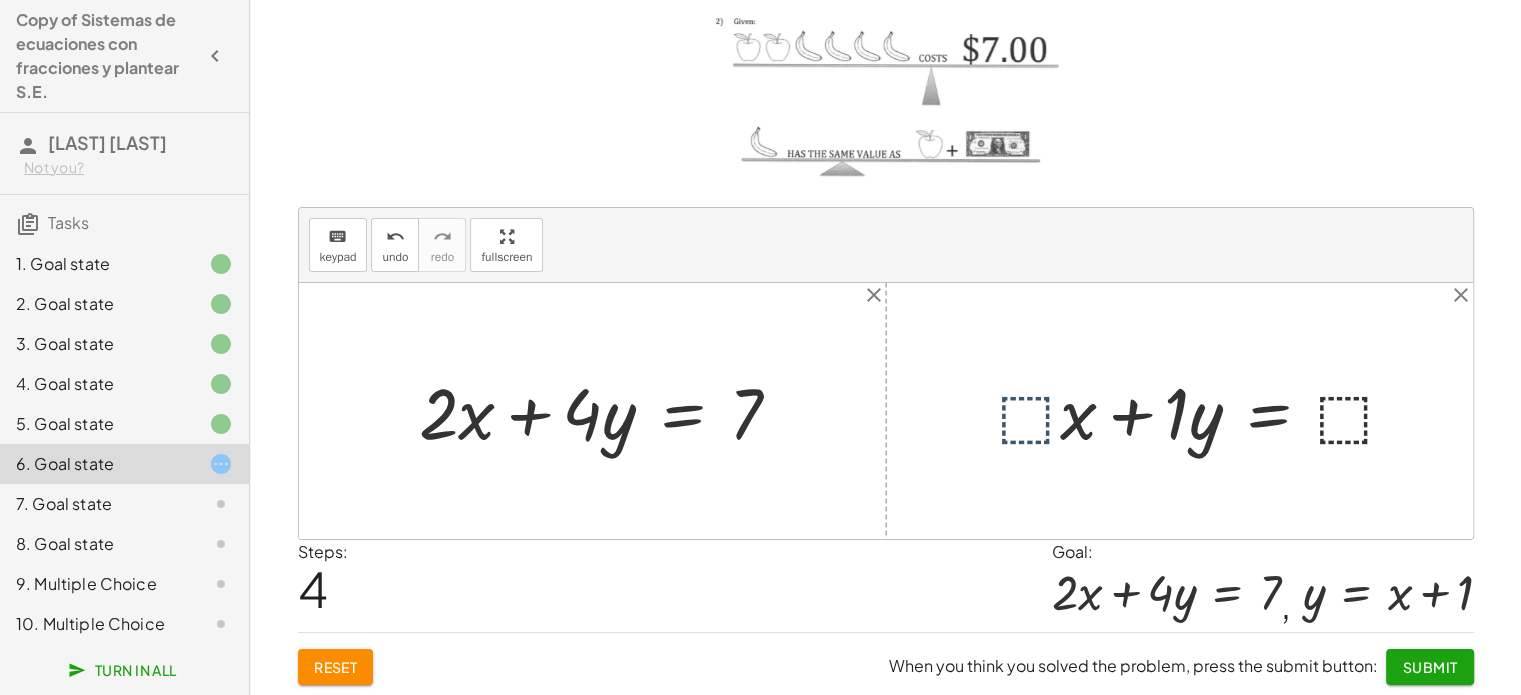click at bounding box center (1205, 410) 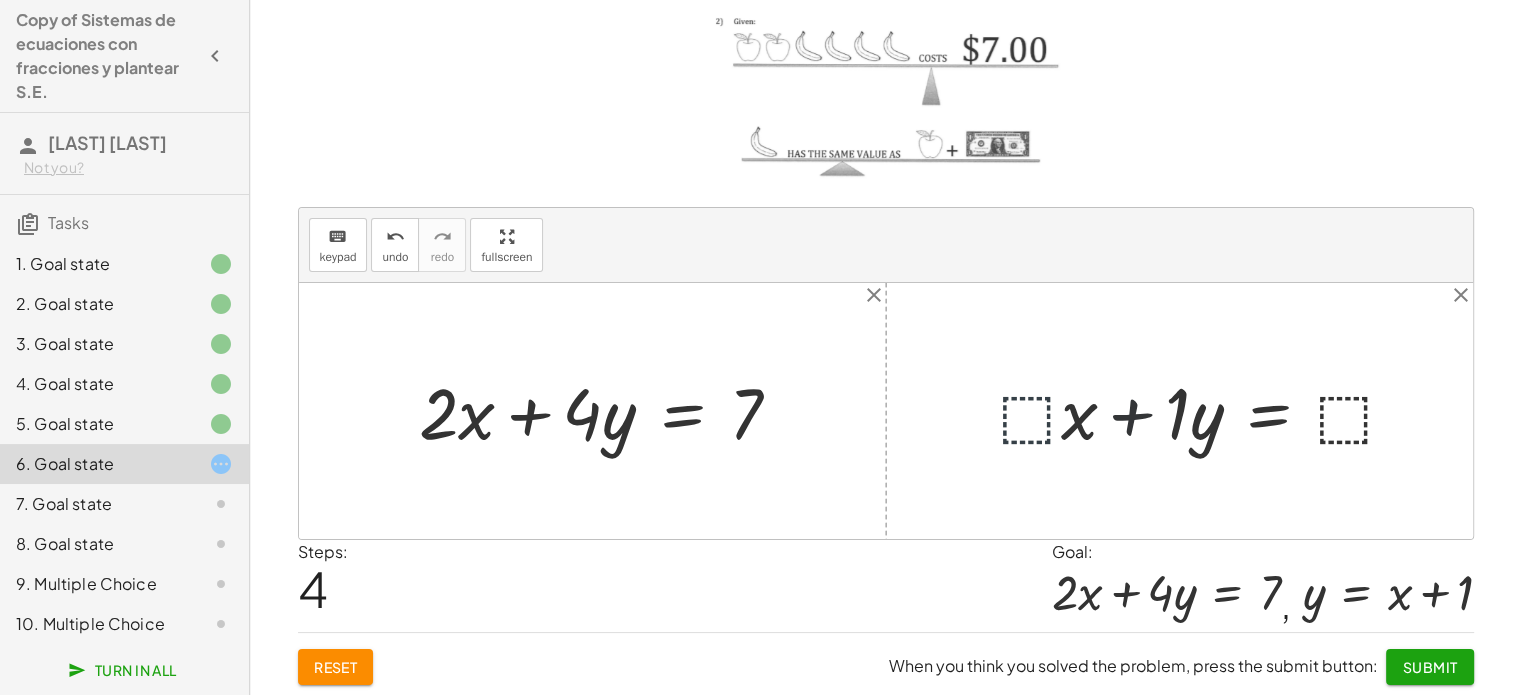 click at bounding box center (1205, 410) 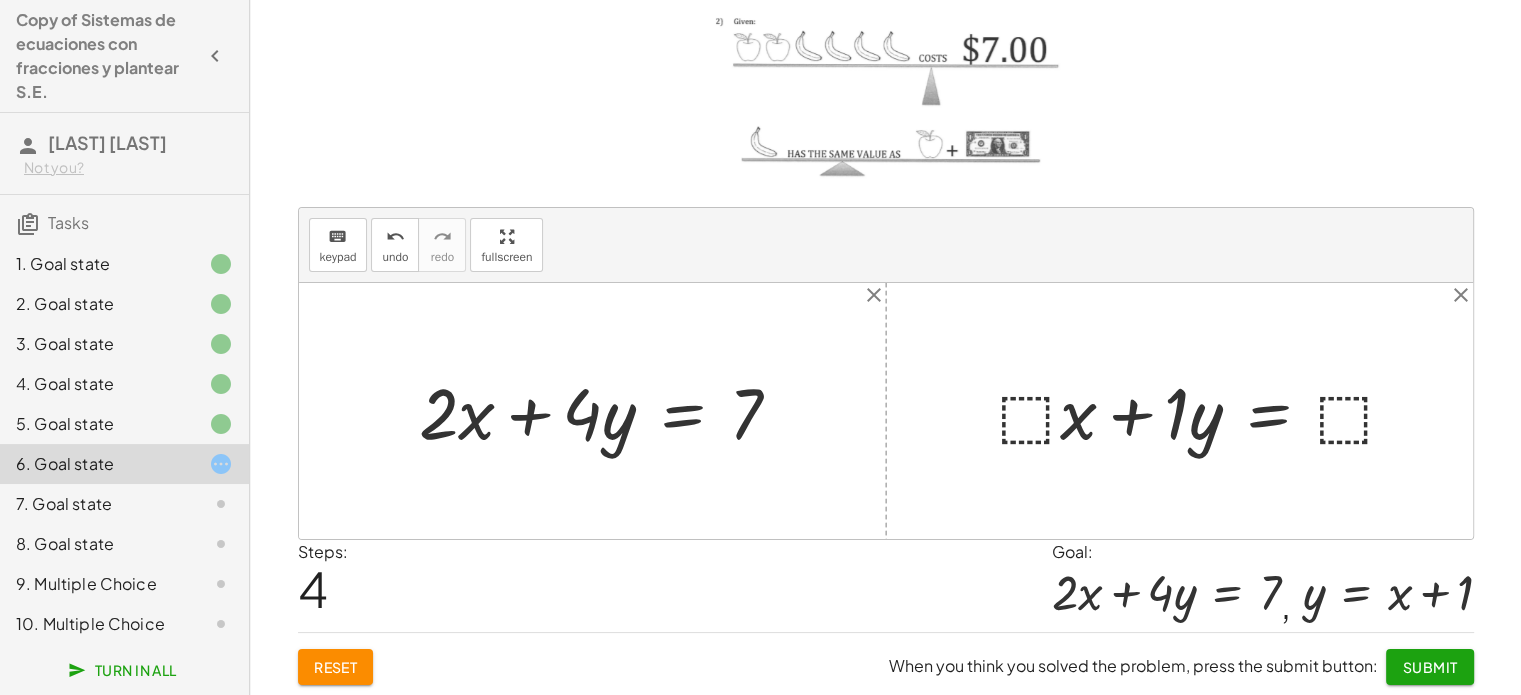 click at bounding box center [1205, 410] 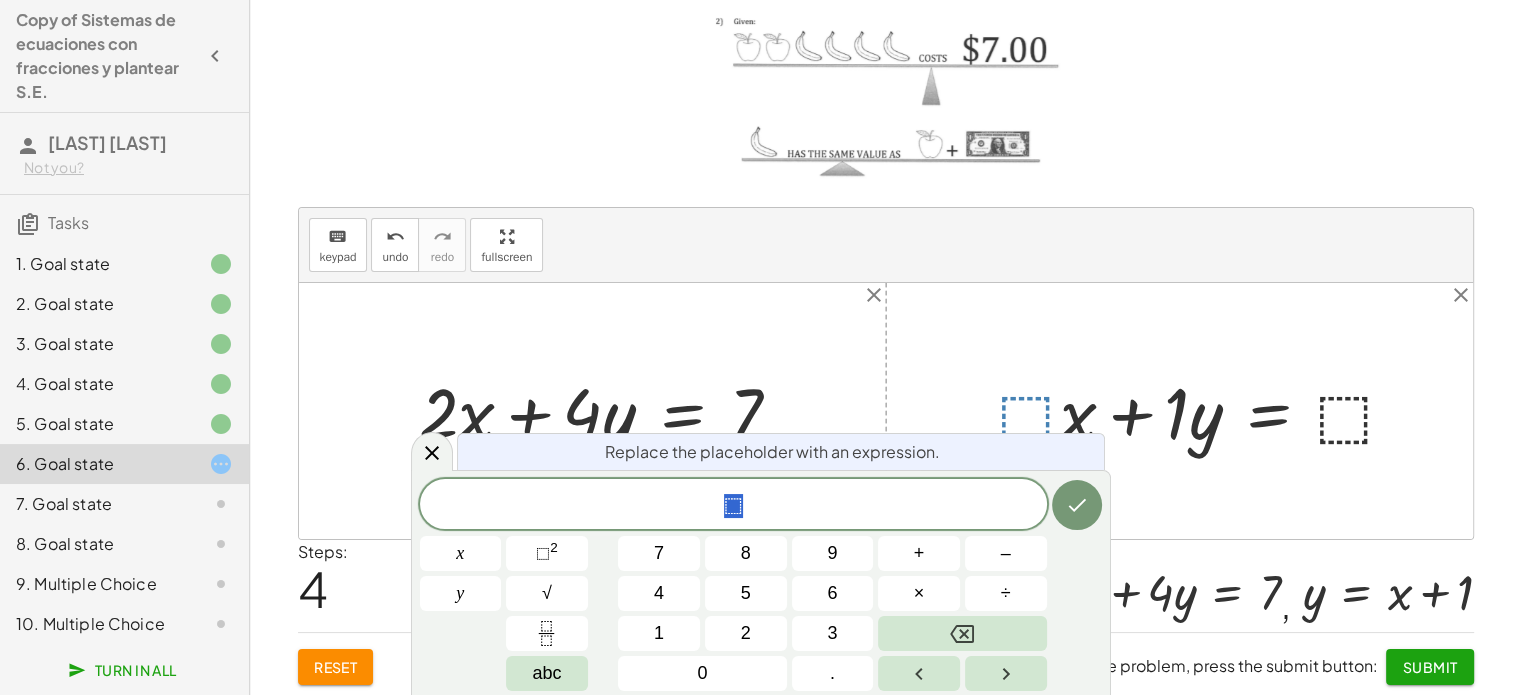 click at bounding box center (886, 411) 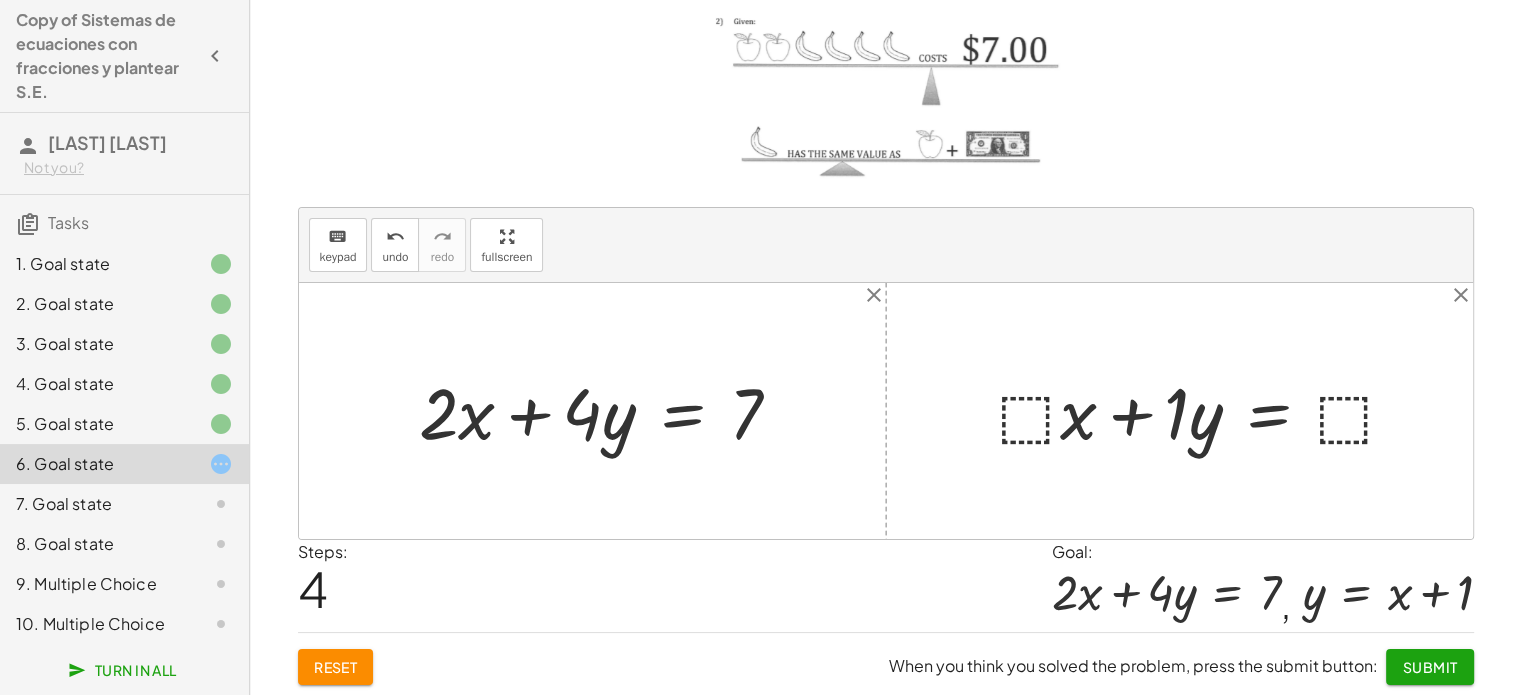 click at bounding box center [1205, 410] 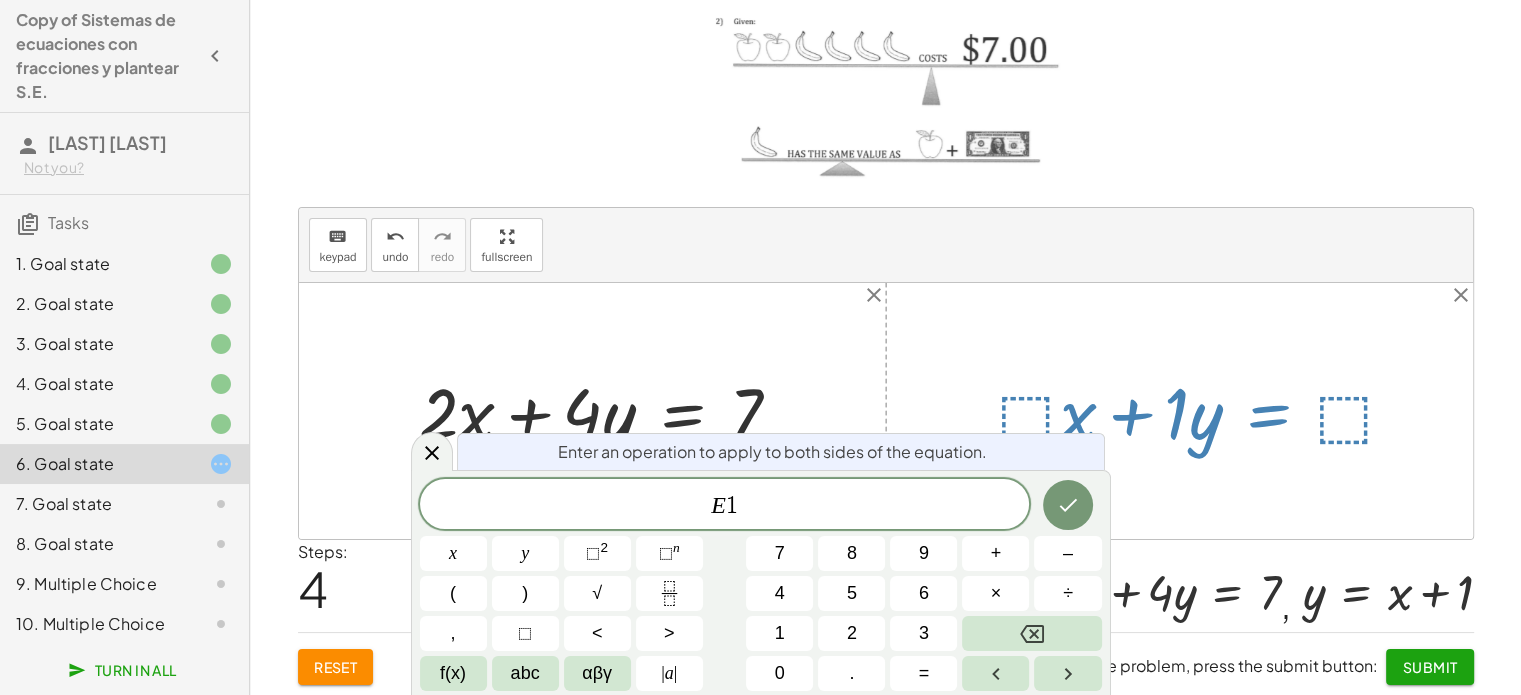 click at bounding box center [1205, 410] 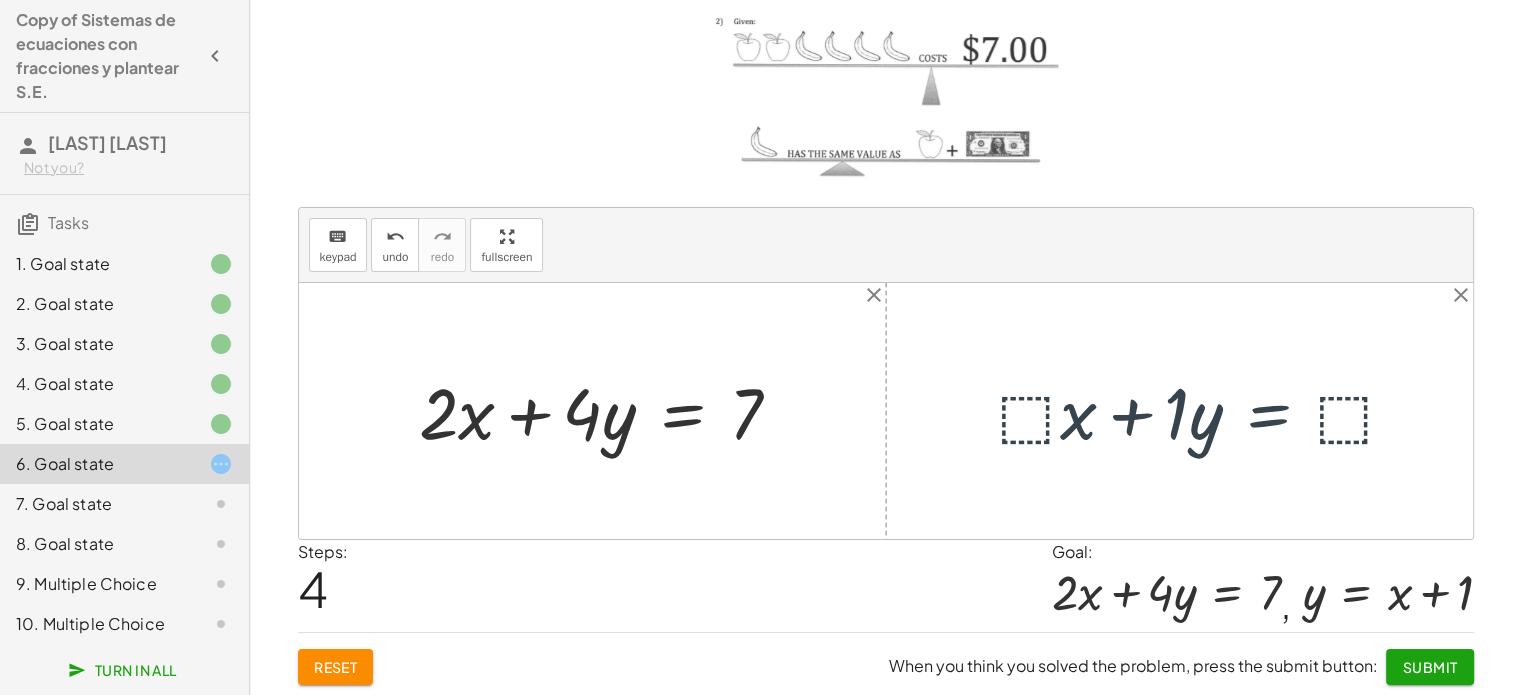 click at bounding box center (1205, 410) 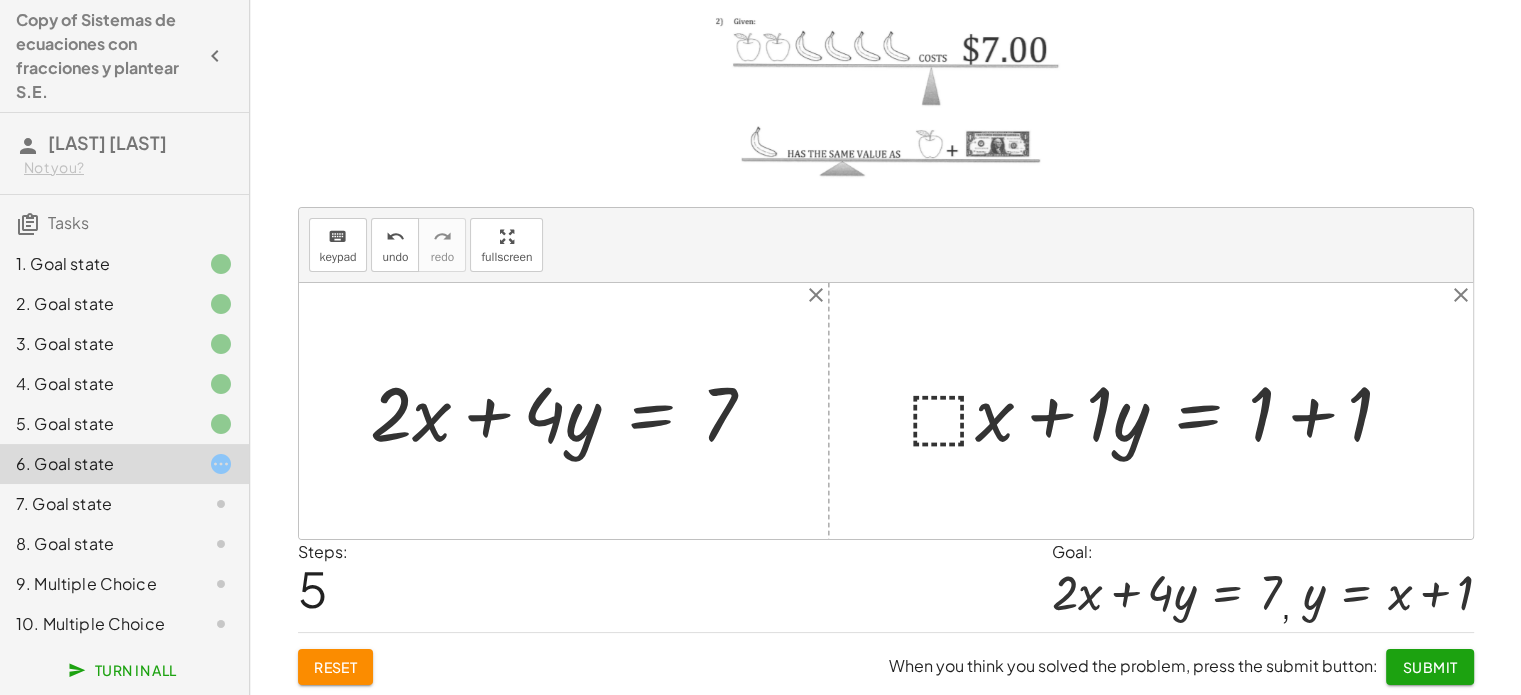 click at bounding box center [1159, 410] 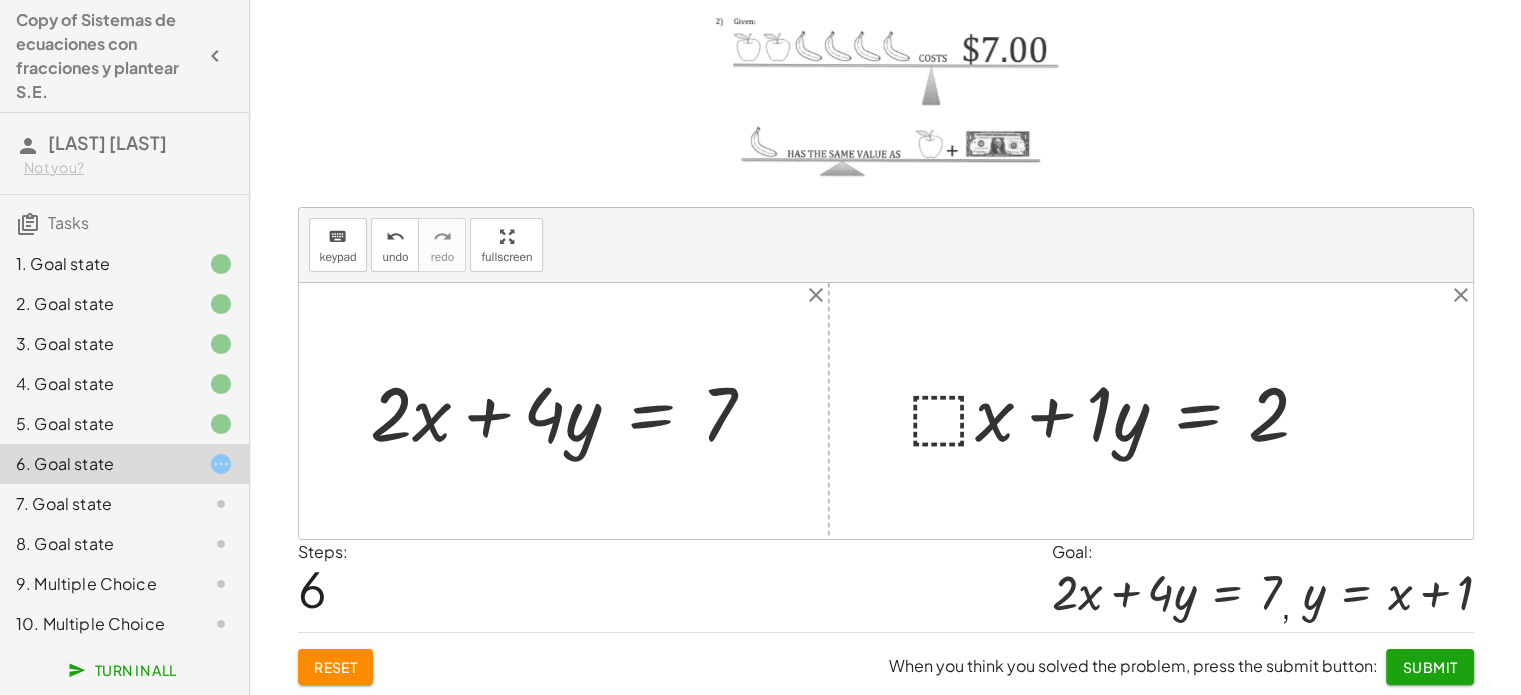 click at bounding box center (1117, 410) 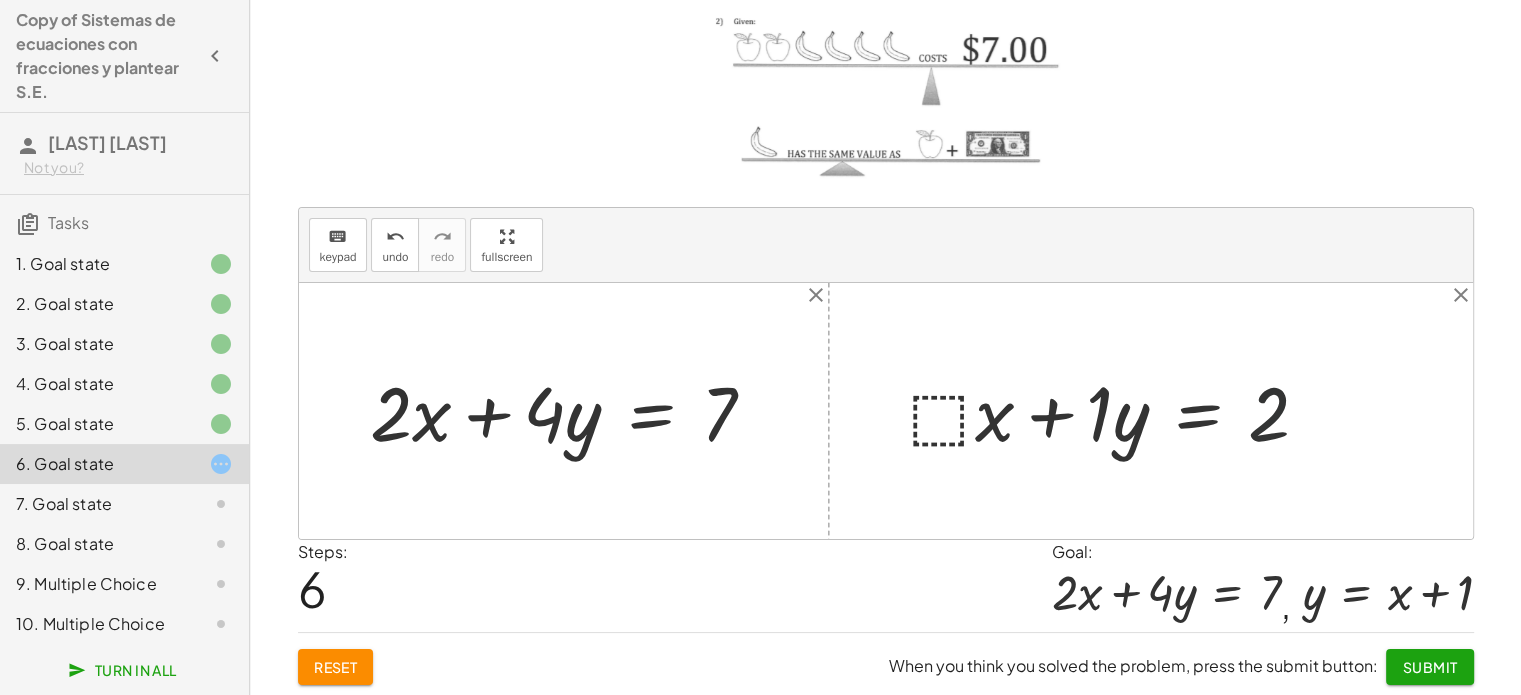 click at bounding box center (1117, 410) 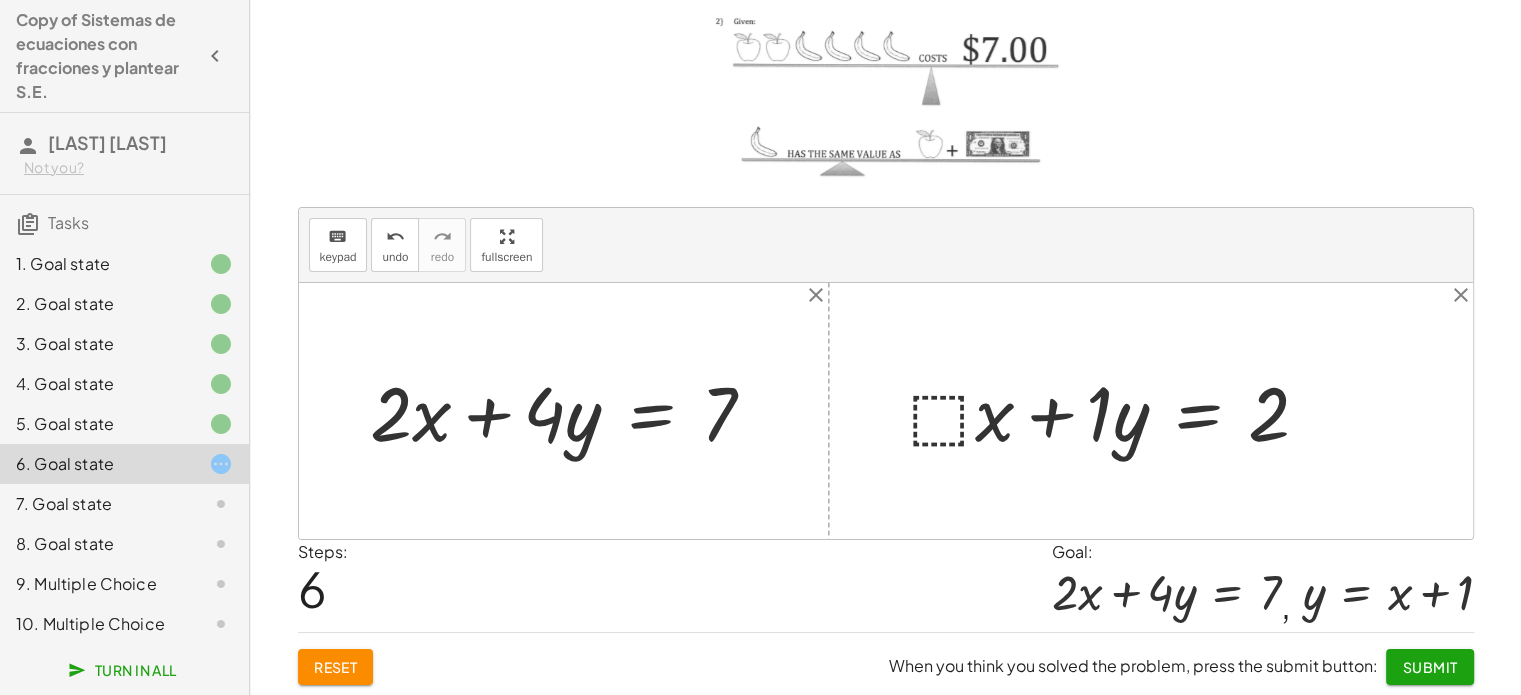 click at bounding box center (1117, 410) 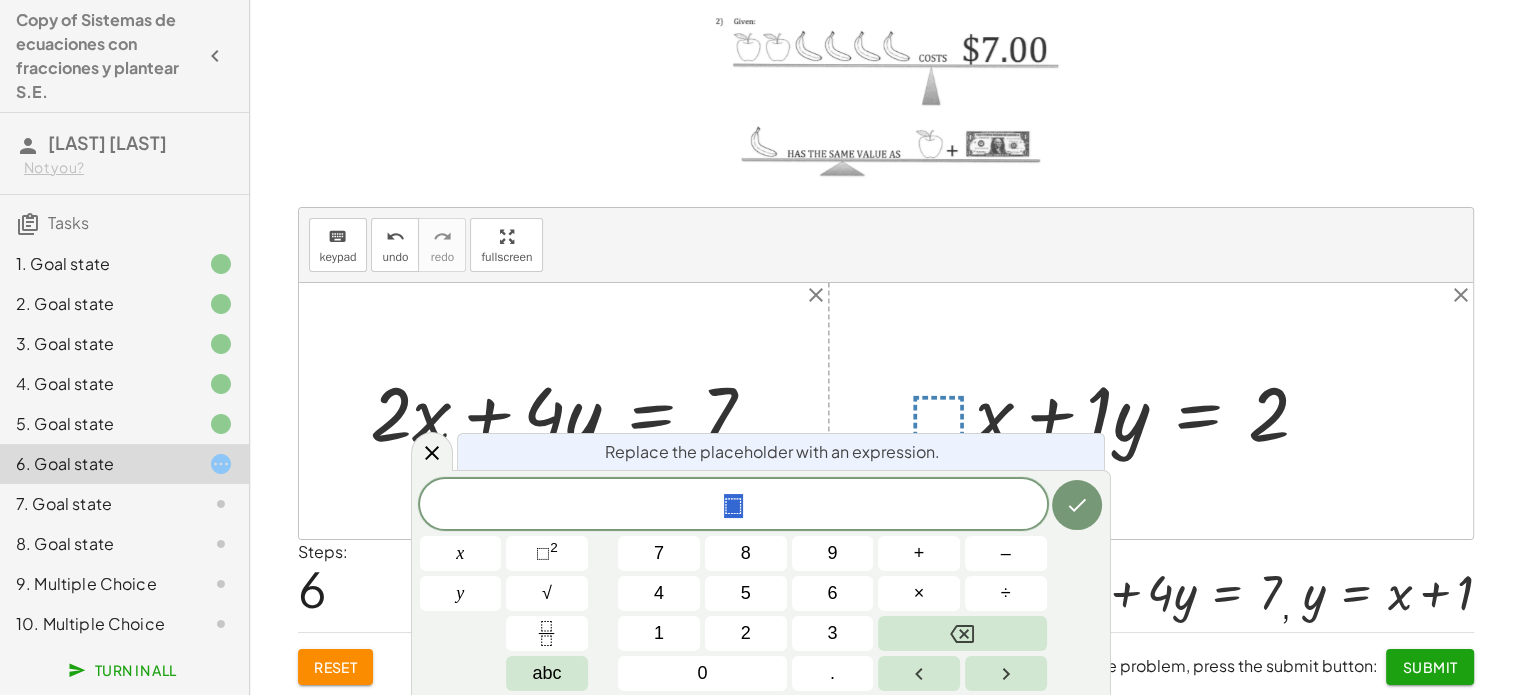 click at bounding box center (886, 411) 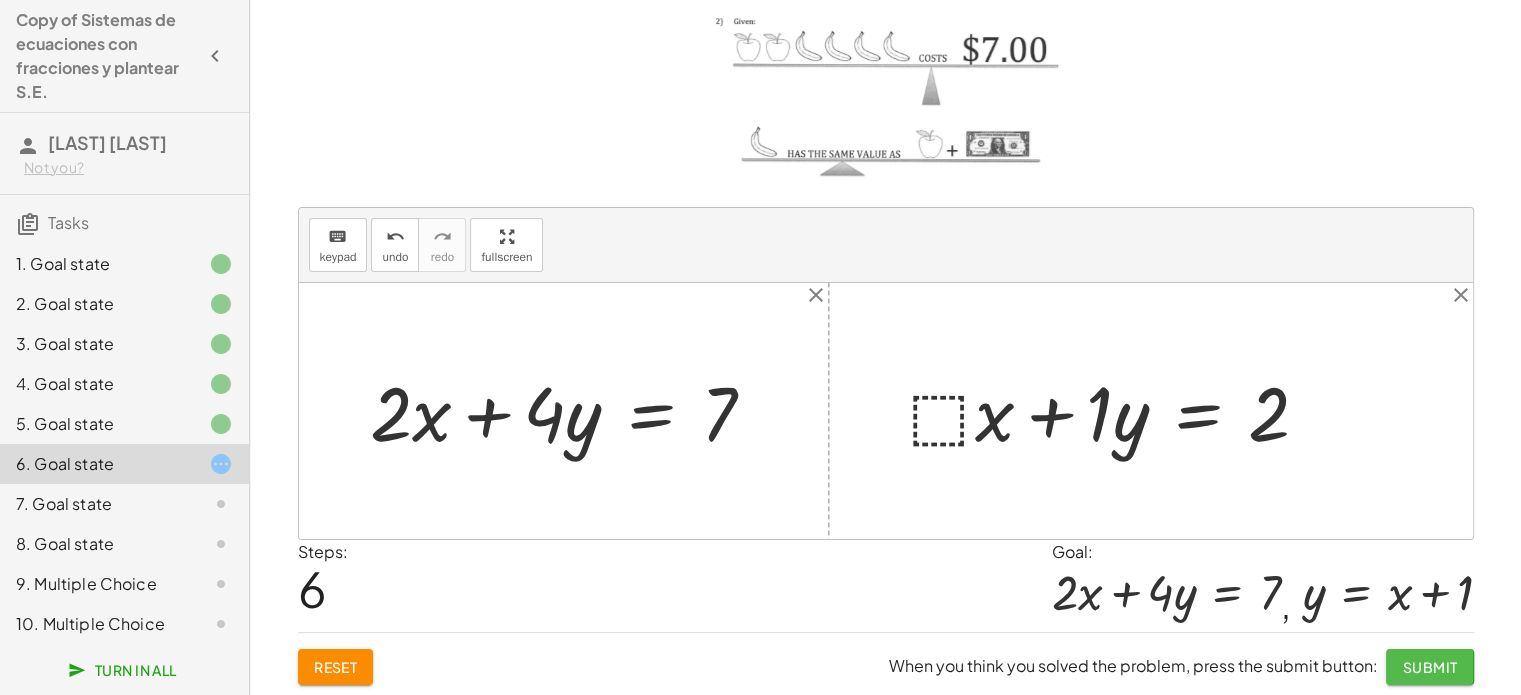 click on "Submit" 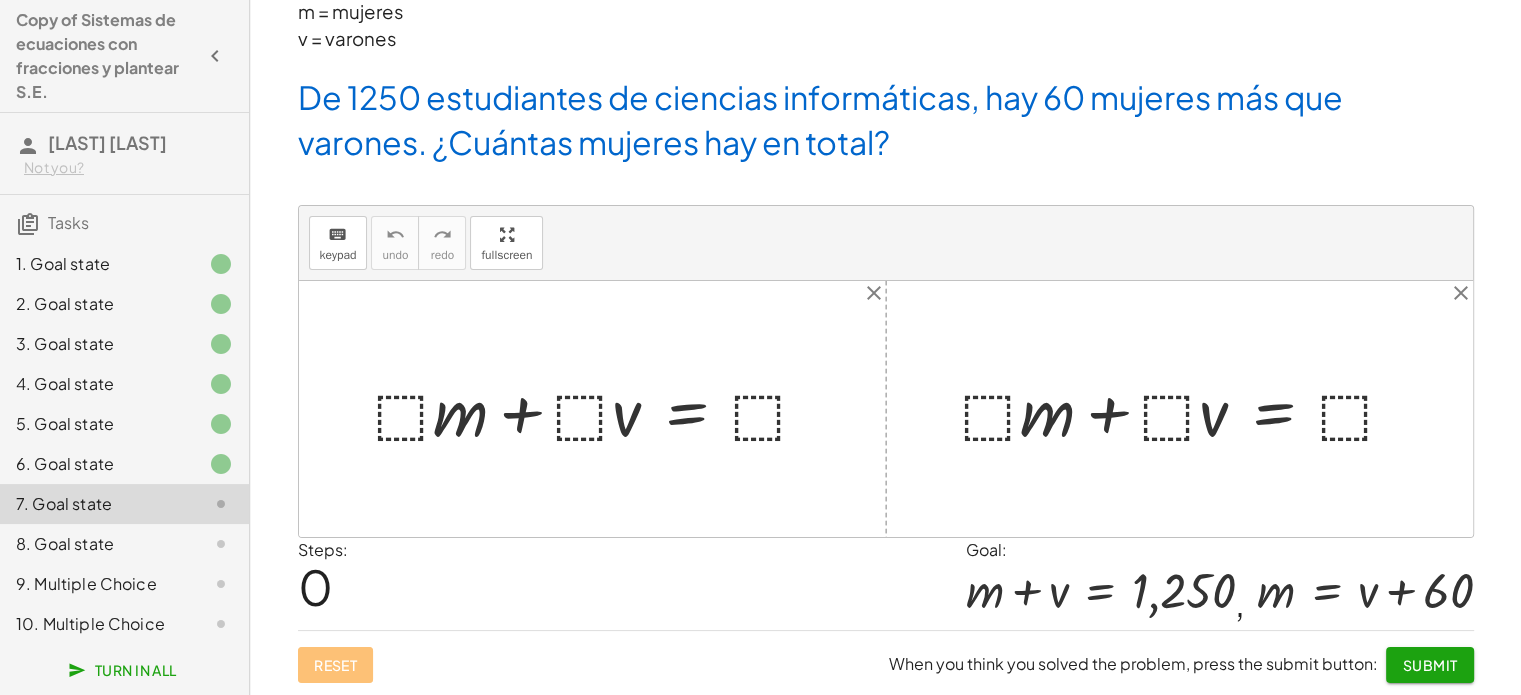 scroll, scrollTop: 79, scrollLeft: 0, axis: vertical 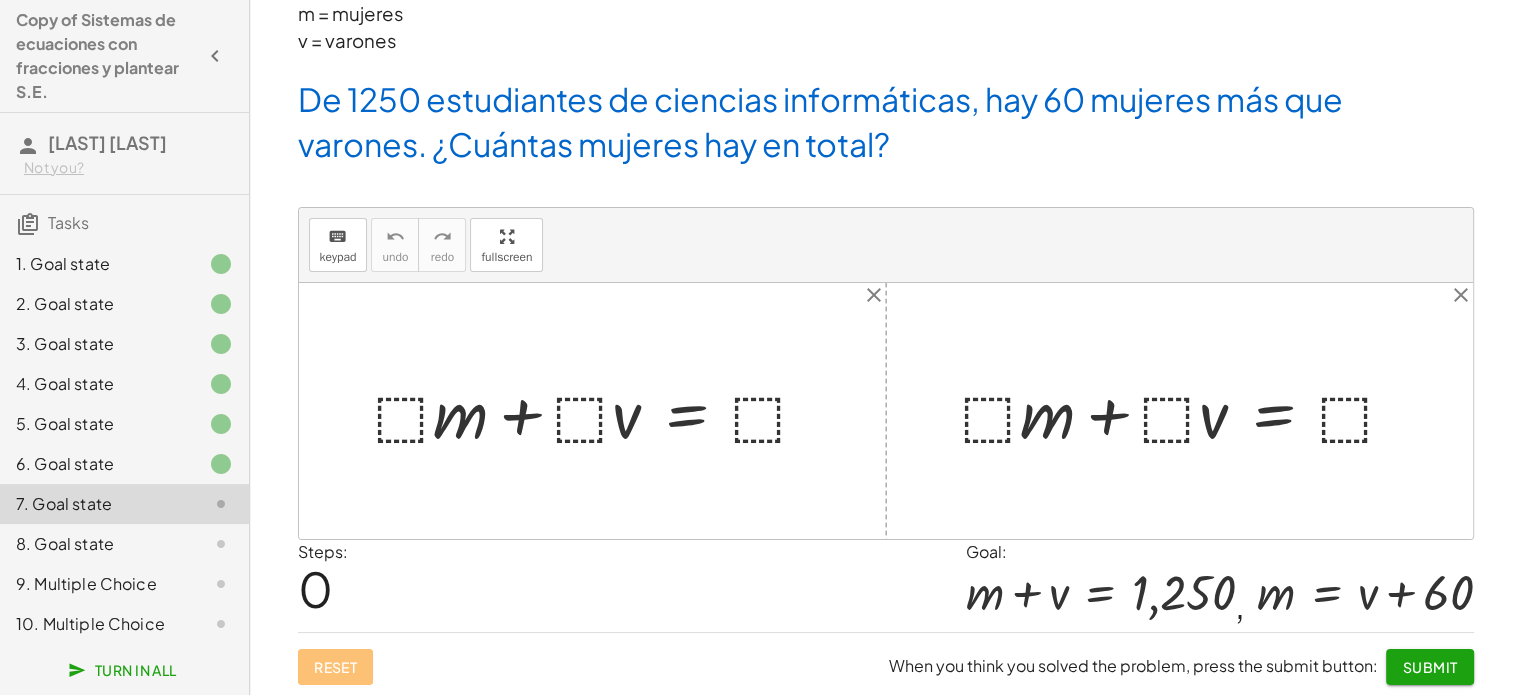 click at bounding box center (600, 411) 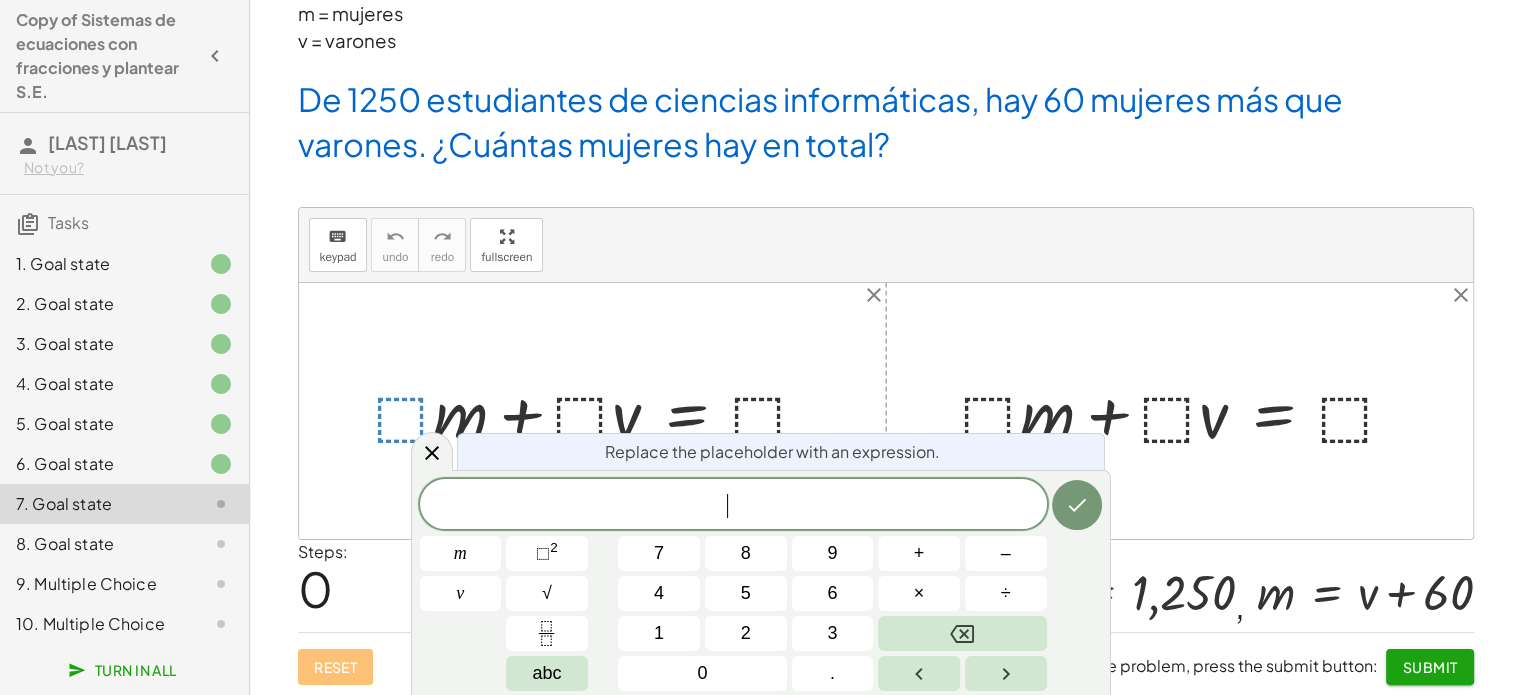 click at bounding box center (886, 411) 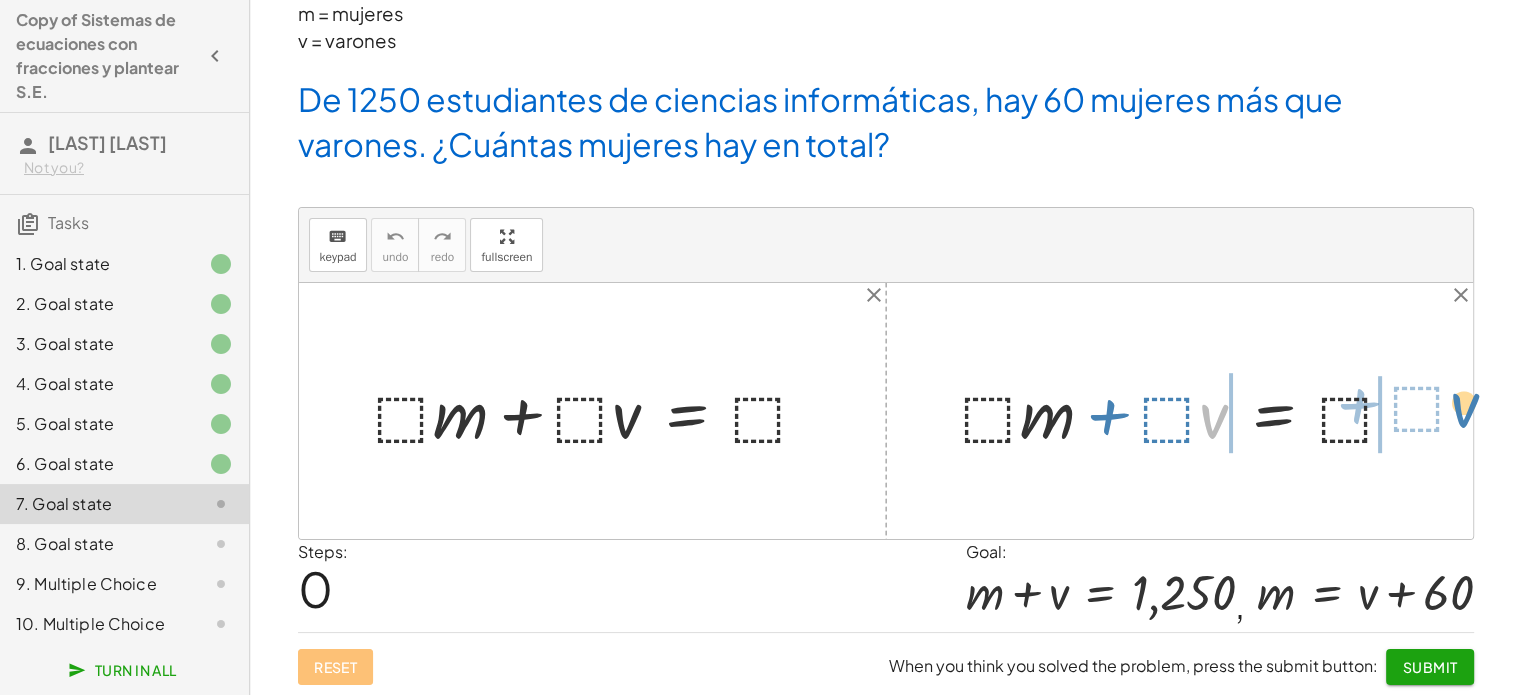drag, startPoint x: 1205, startPoint y: 419, endPoint x: 1463, endPoint y: 410, distance: 258.15692 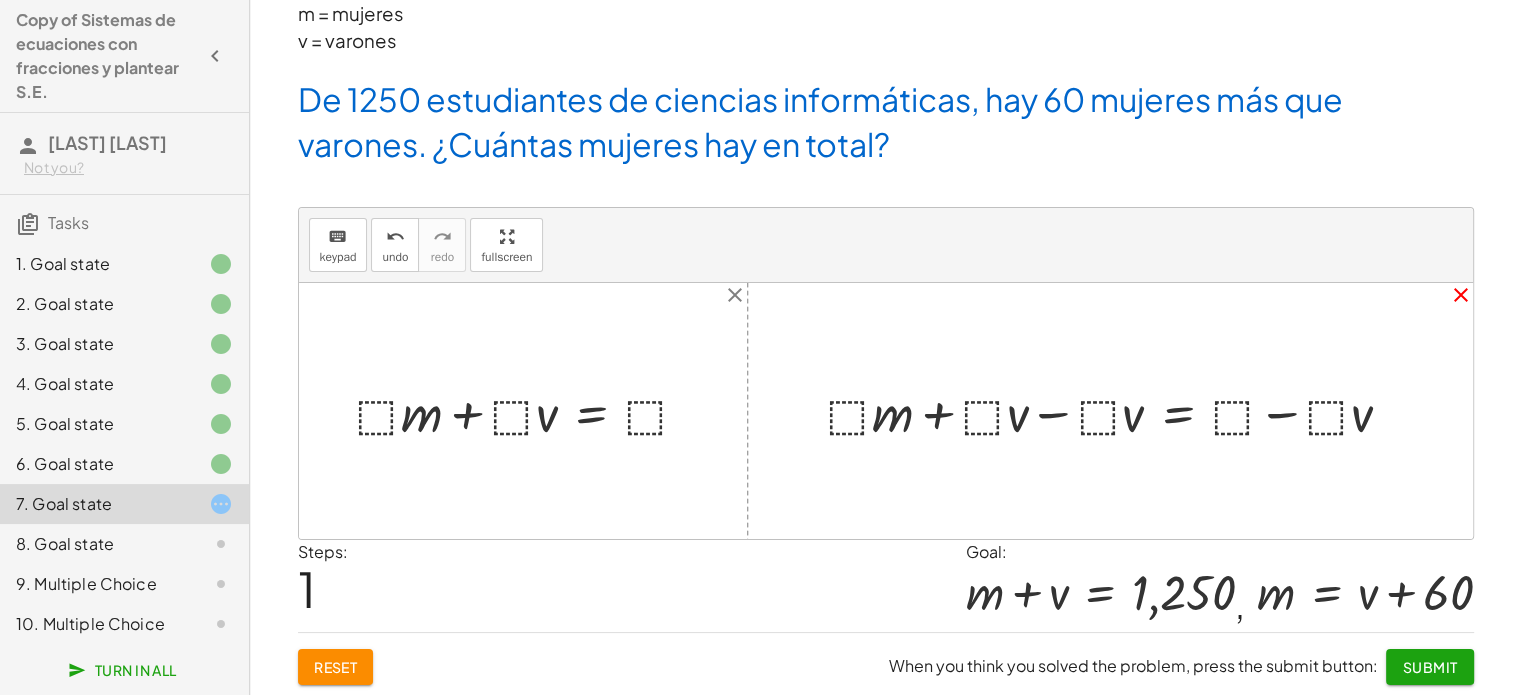 click on "close" at bounding box center (1461, 295) 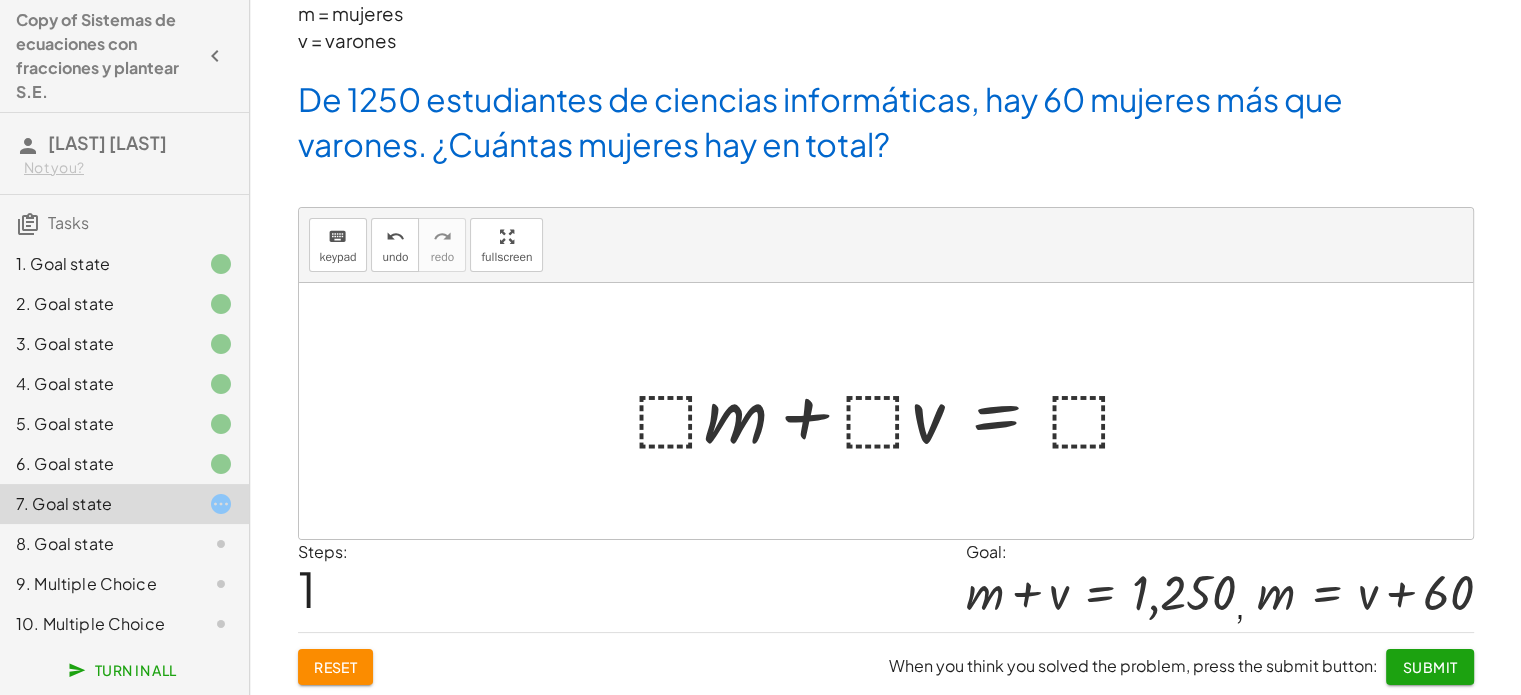 click on "Reset" 